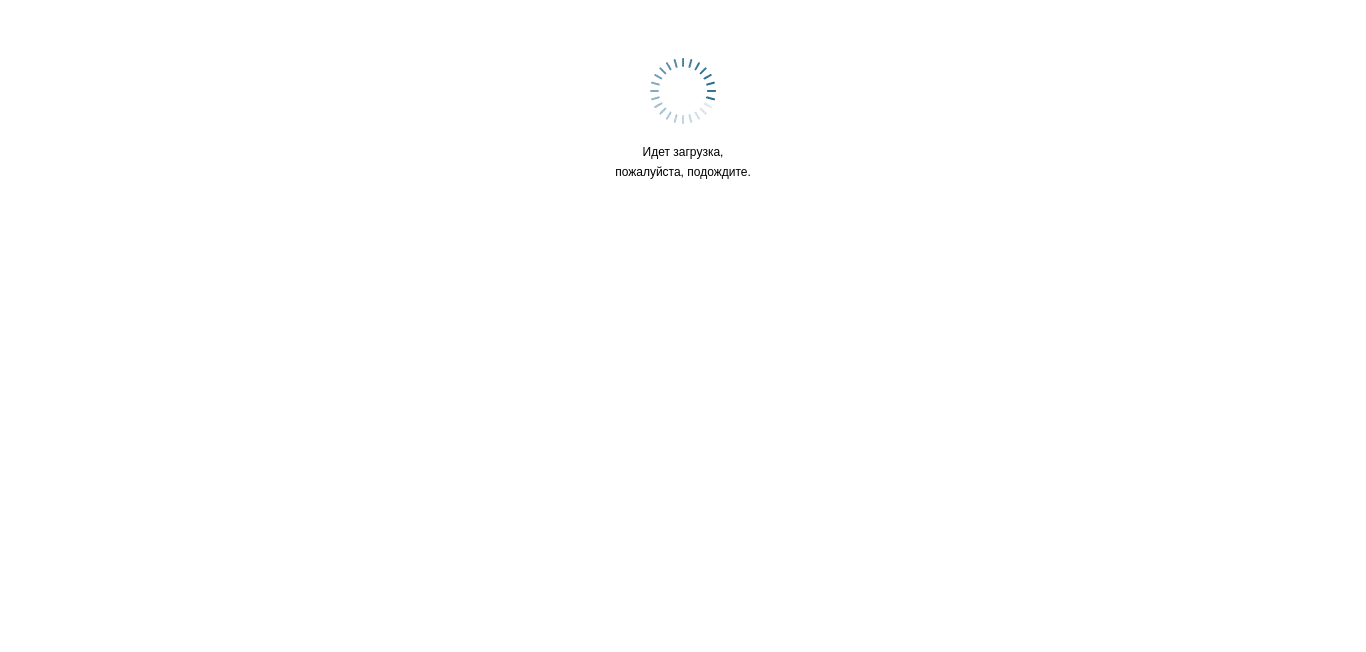 scroll, scrollTop: 0, scrollLeft: 0, axis: both 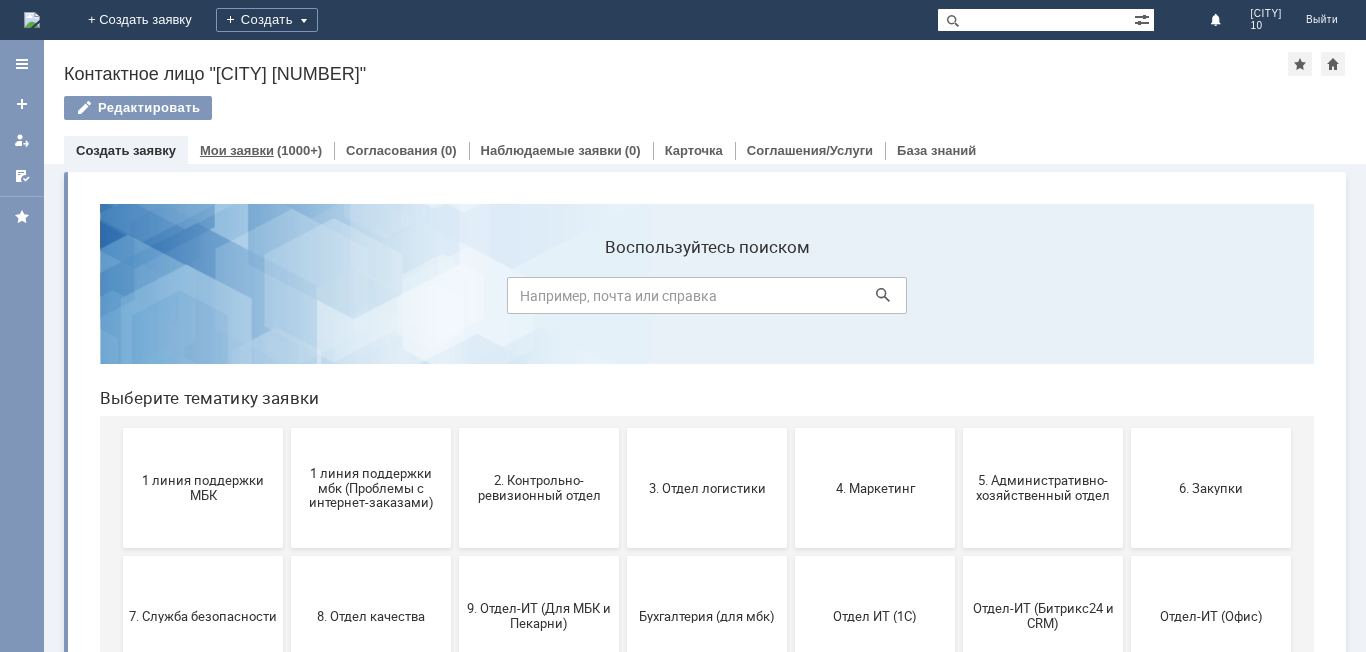 click on "(1000+)" at bounding box center [299, 150] 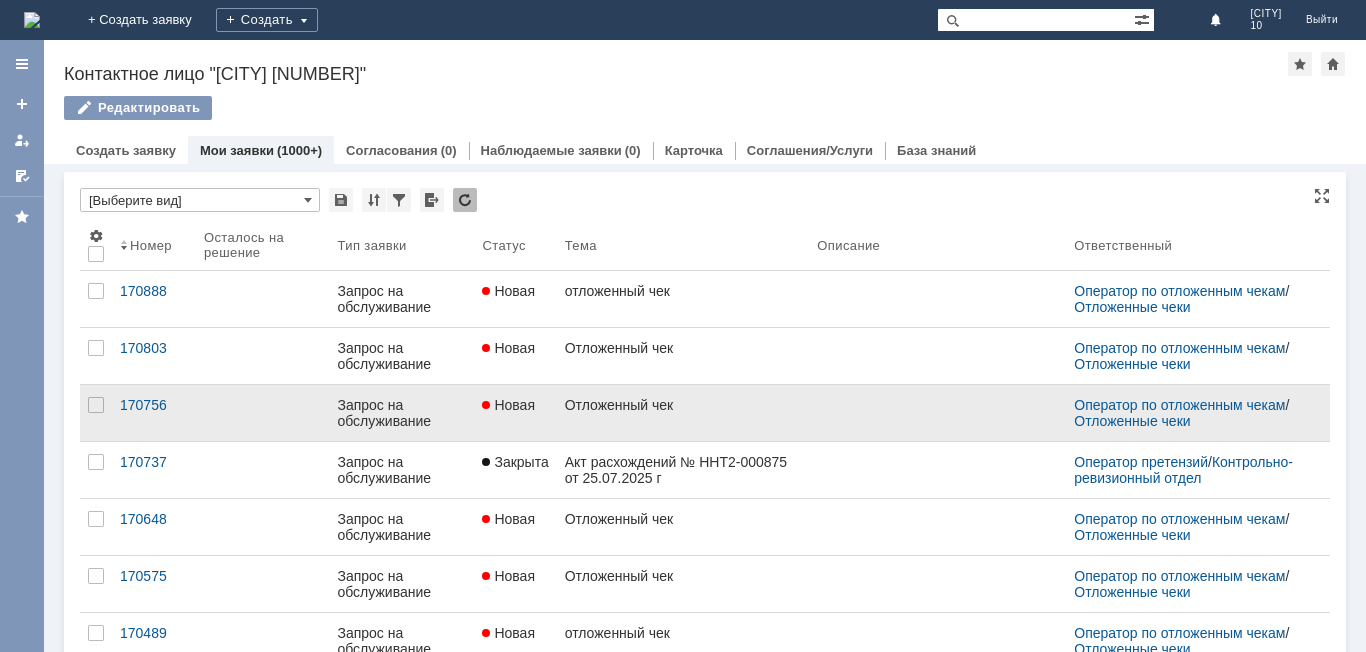 scroll, scrollTop: 0, scrollLeft: 0, axis: both 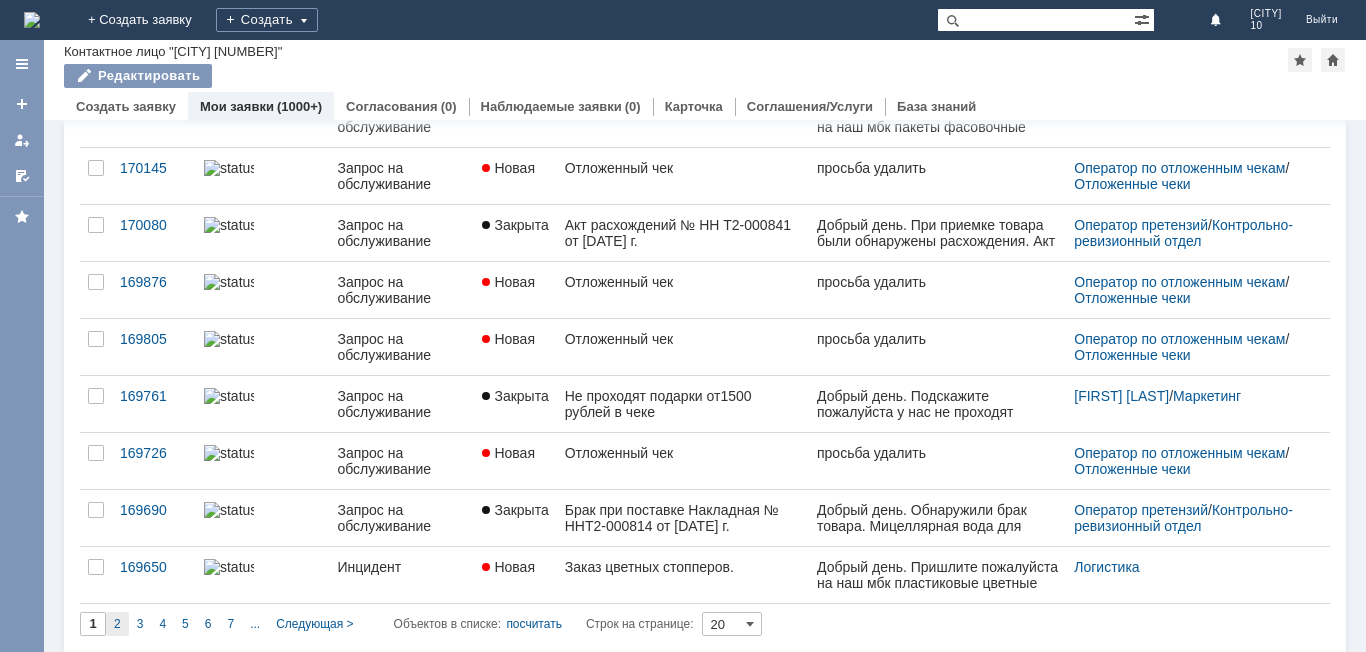 click on "2" at bounding box center (117, 624) 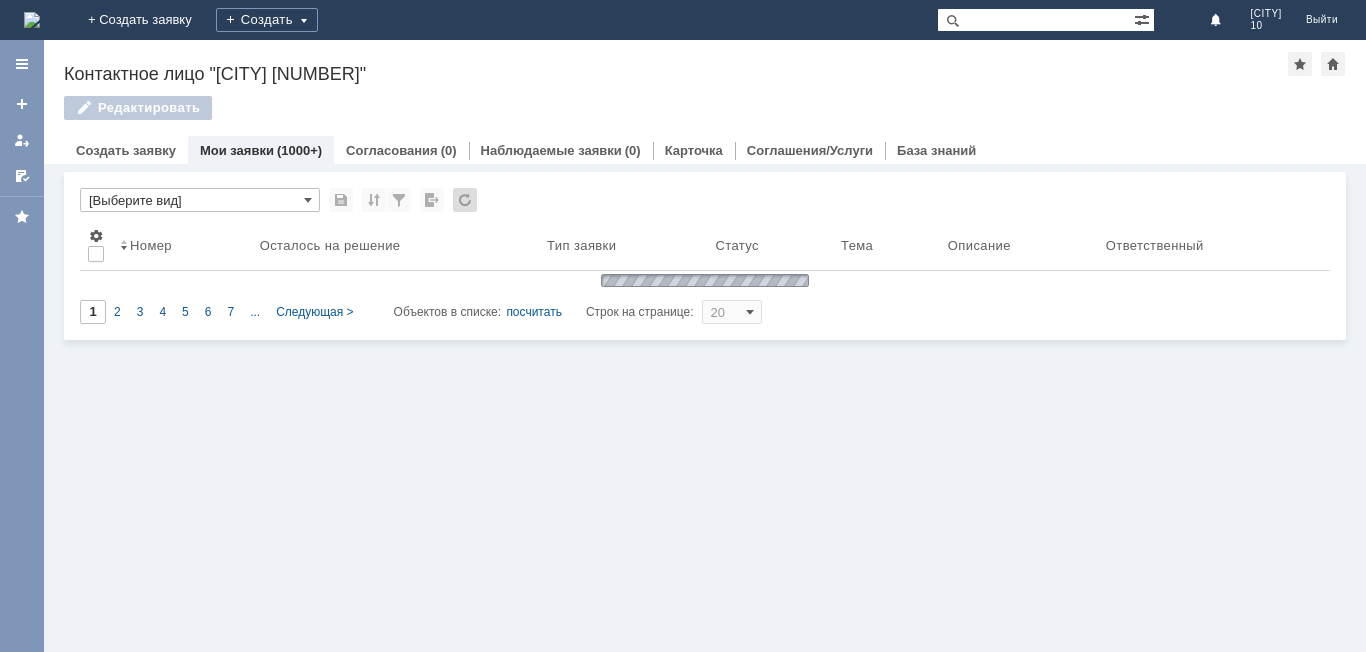 scroll, scrollTop: 0, scrollLeft: 0, axis: both 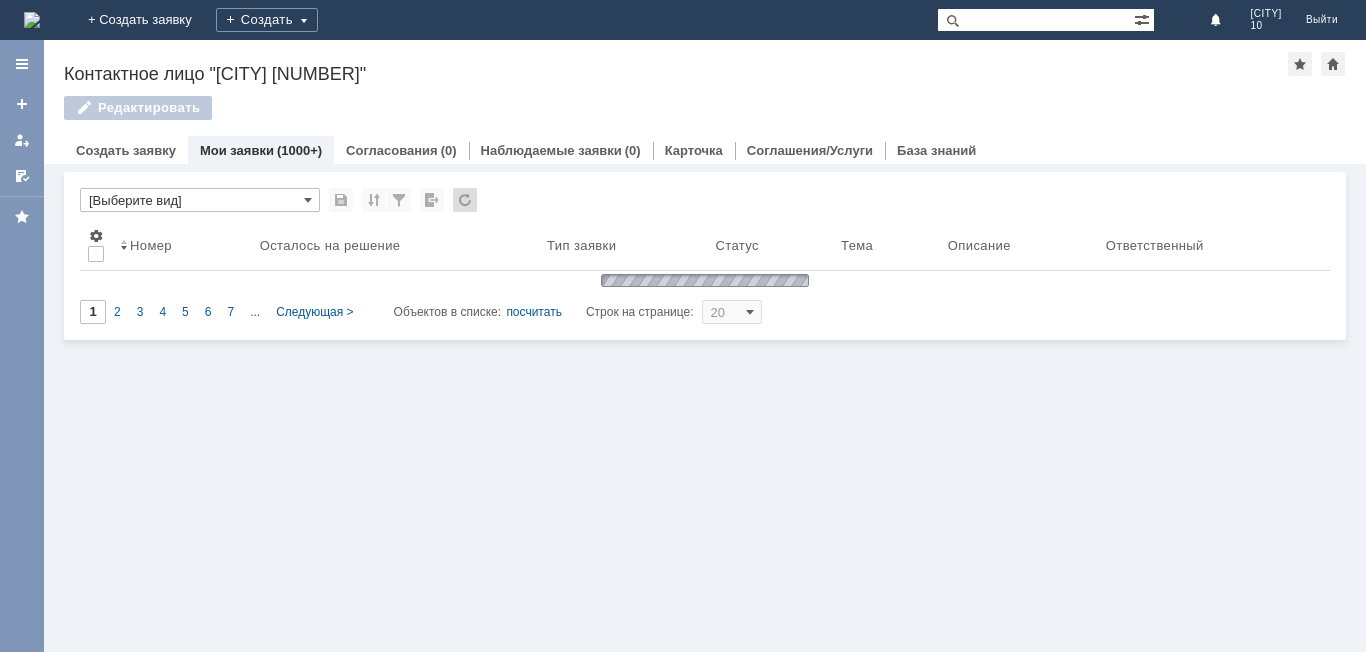 type on "2" 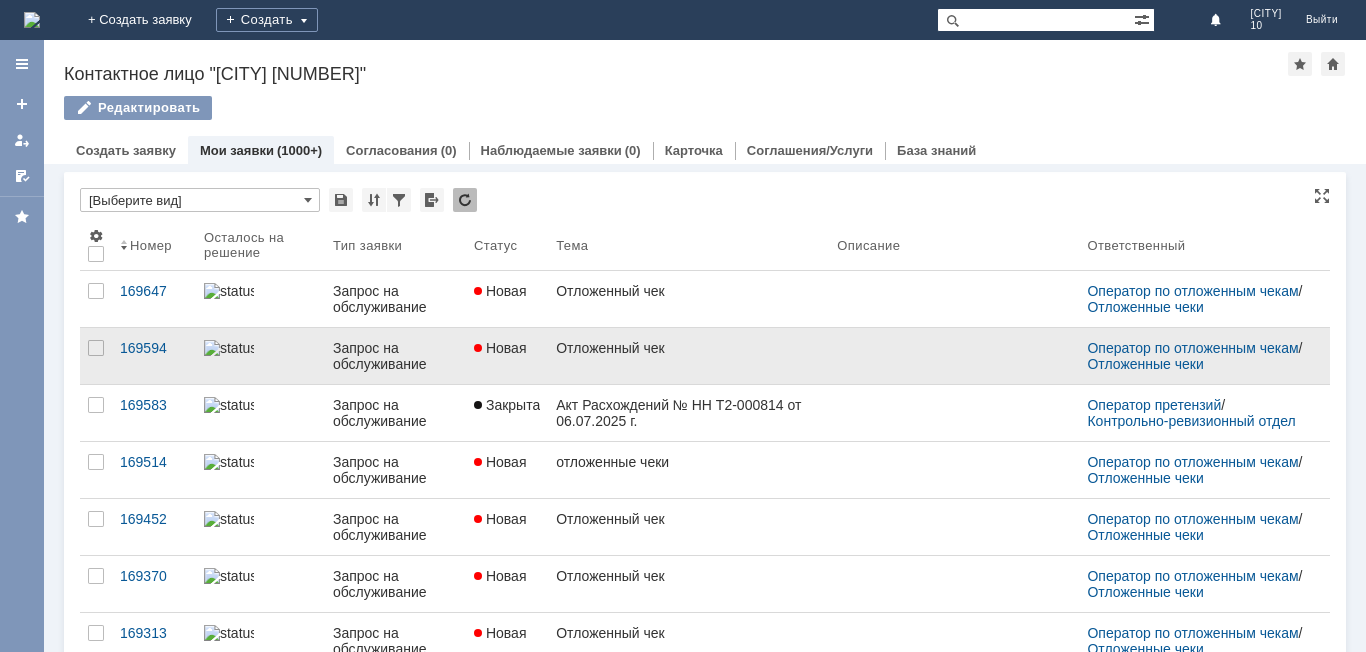 scroll, scrollTop: 8, scrollLeft: 0, axis: vertical 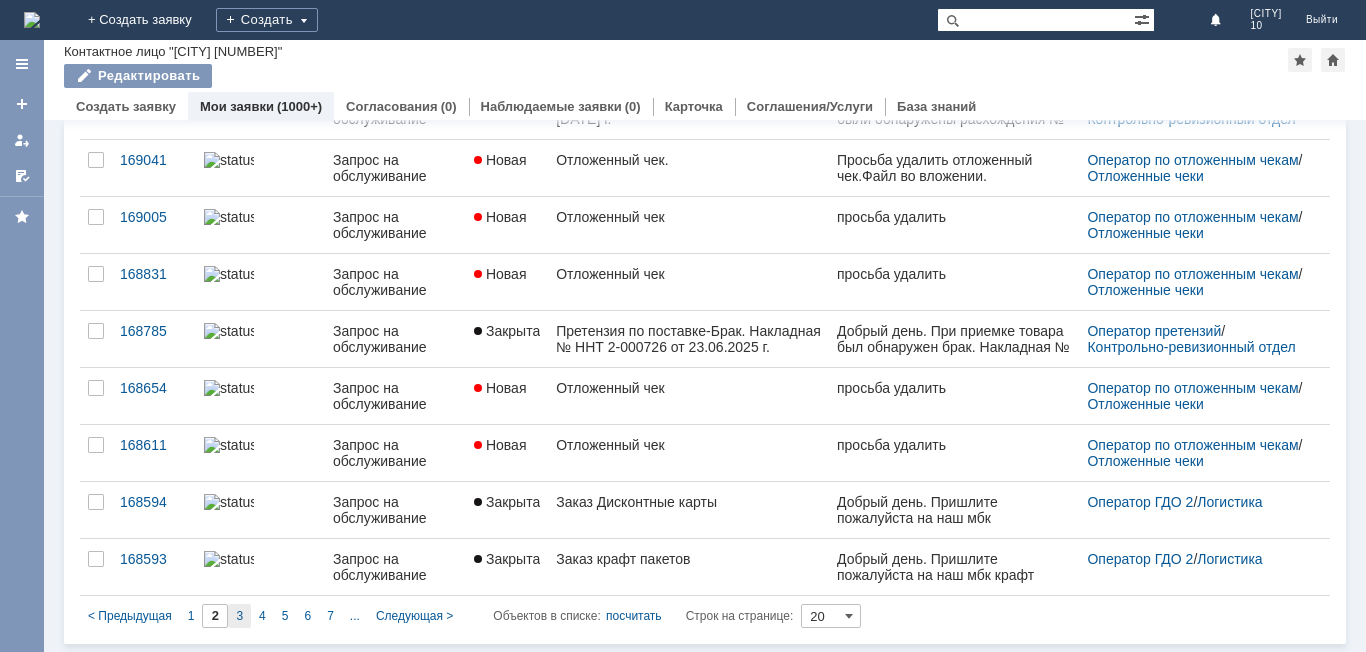 click on "3" at bounding box center [239, 616] 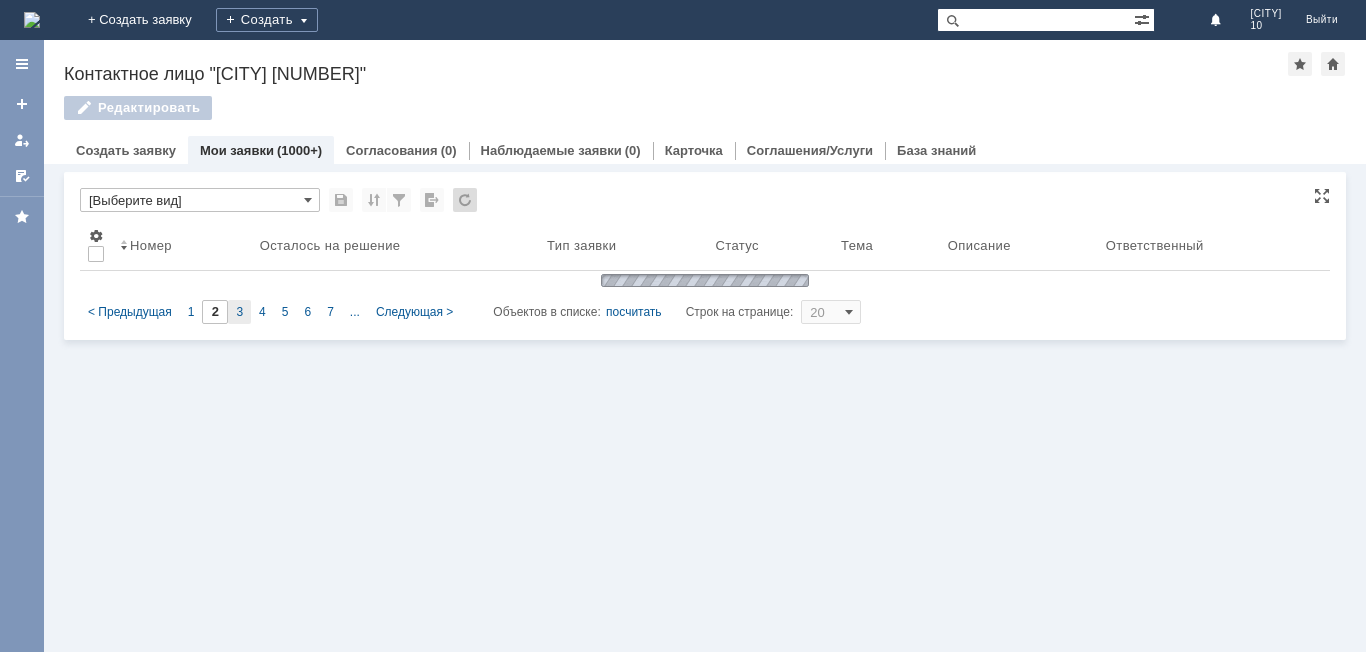 type on "3" 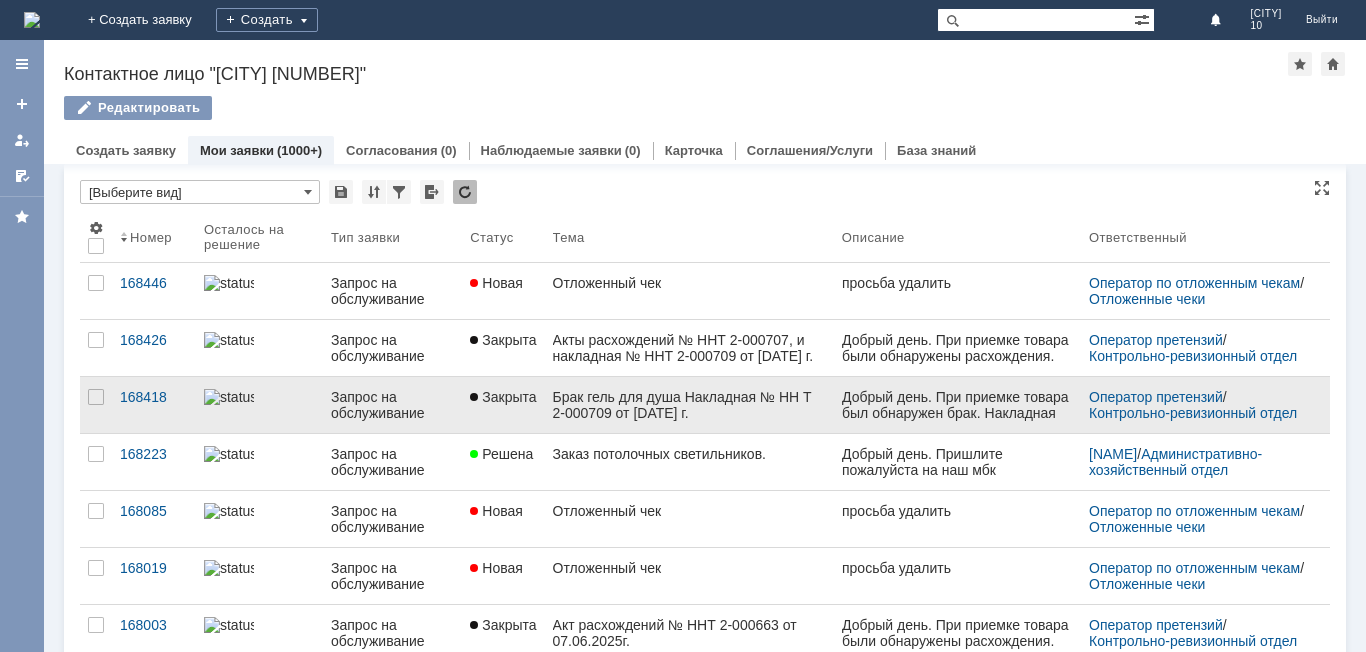 click on "Брак гель для душа Накладная № НН Т 2-000709 от 16.06.2025 г." at bounding box center [689, 405] 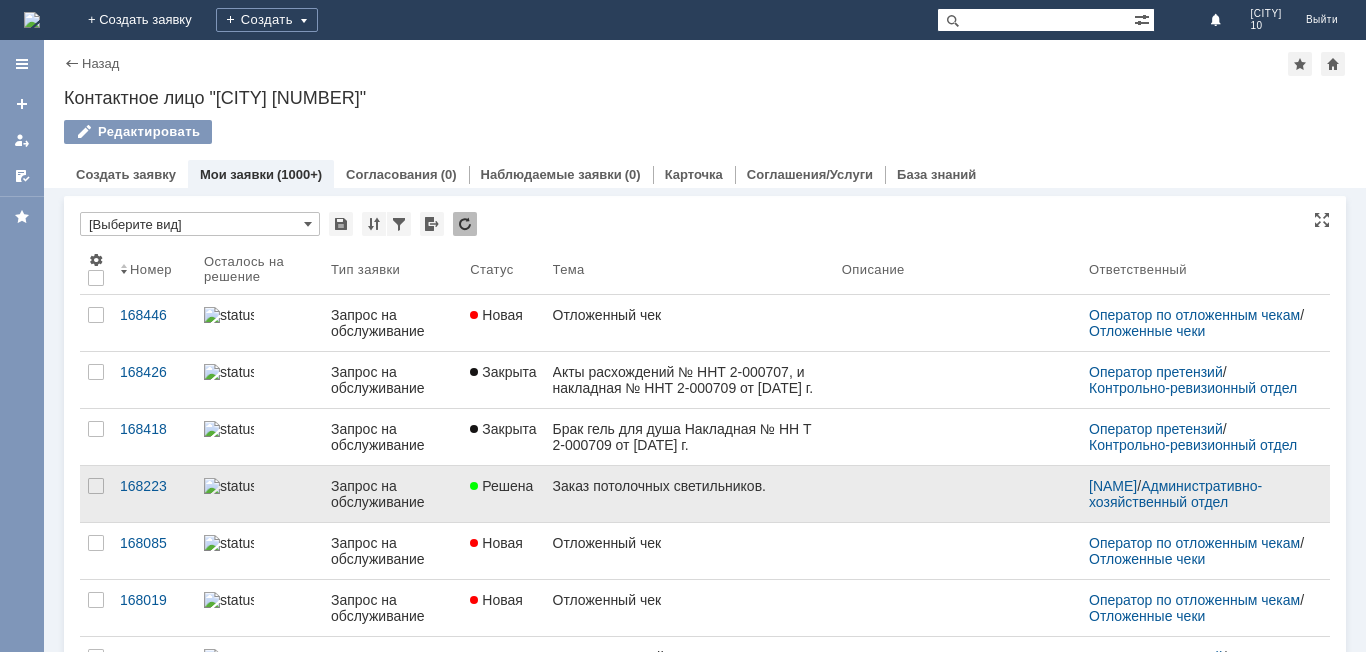 click on "Решена" at bounding box center [503, 494] 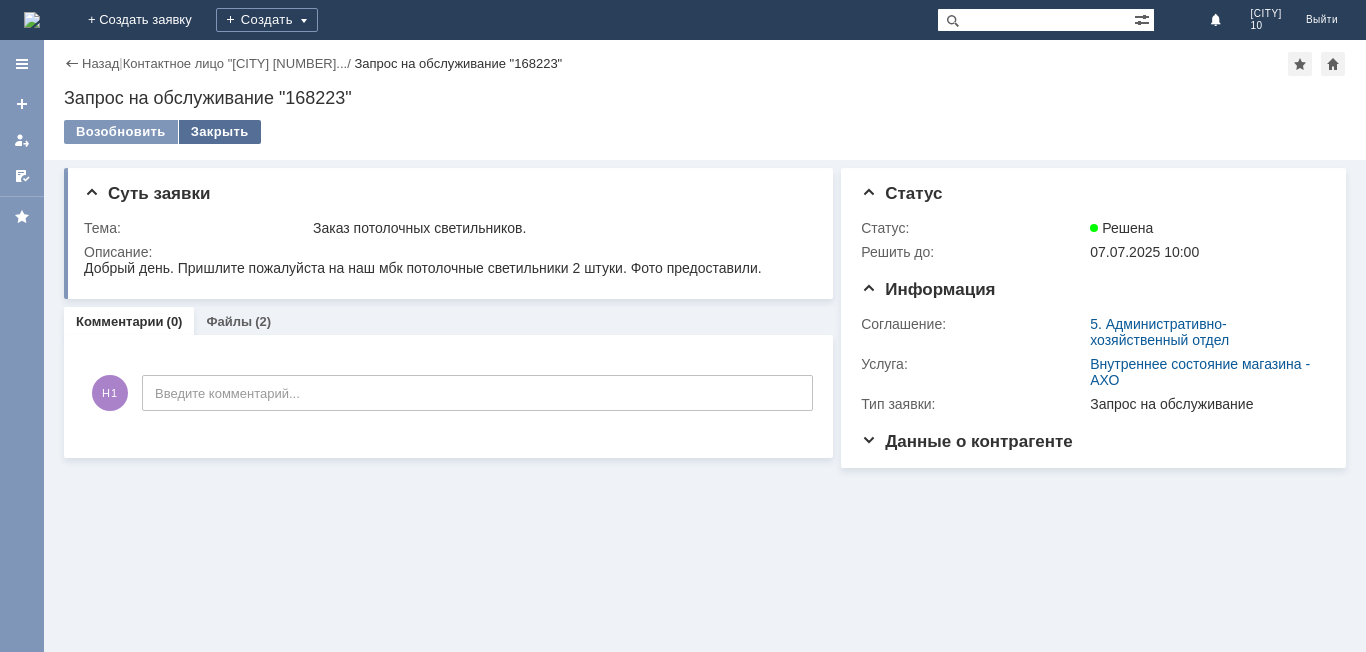 click on "Закрыть" at bounding box center [220, 132] 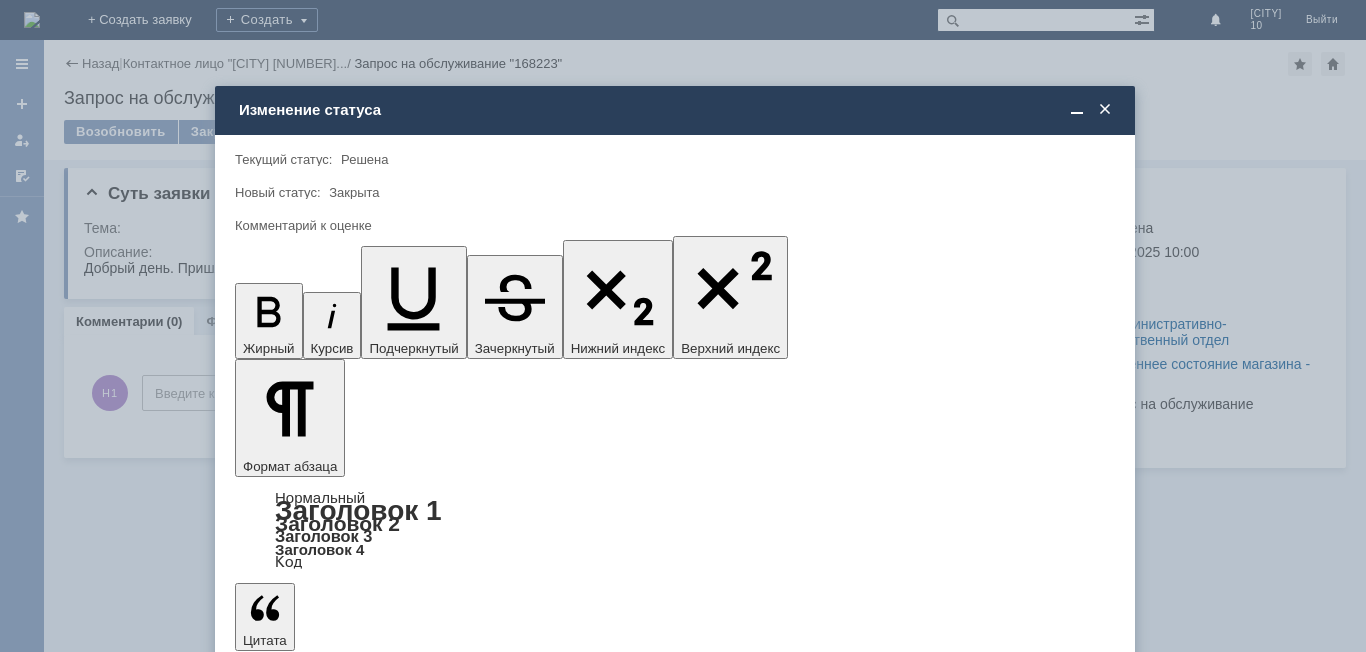 click at bounding box center (1103, 5776) 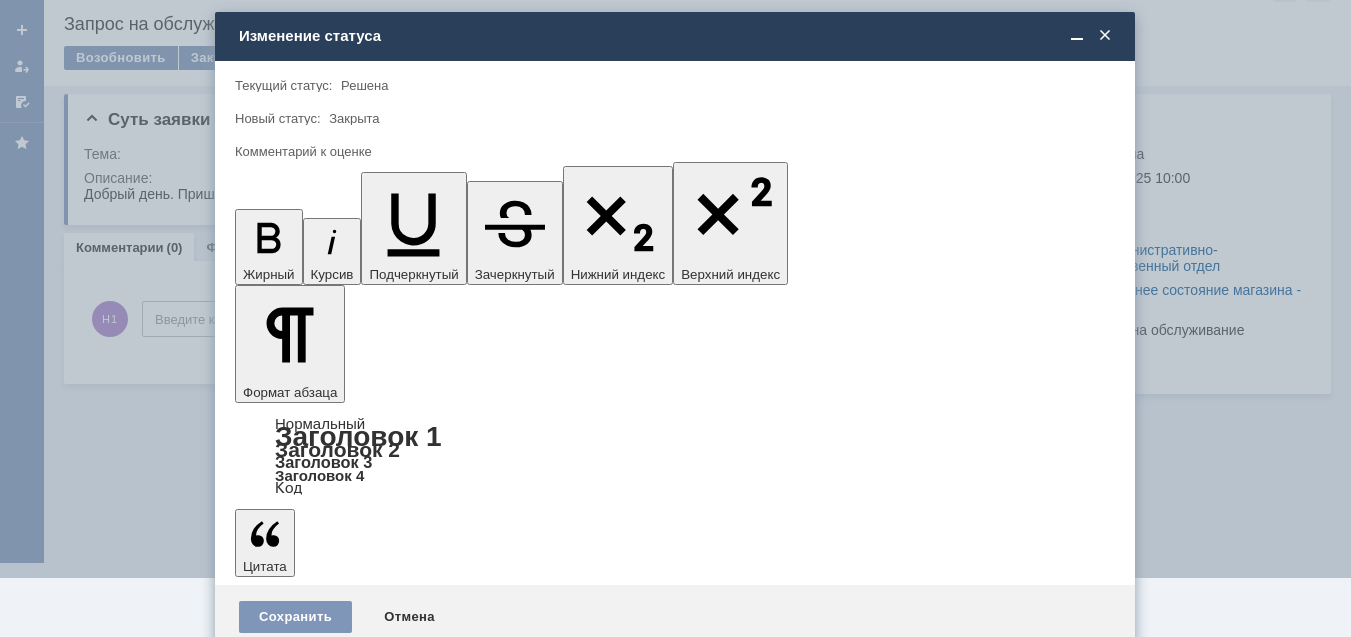 click on "5 - Отлично" at bounding box center [675, 592] 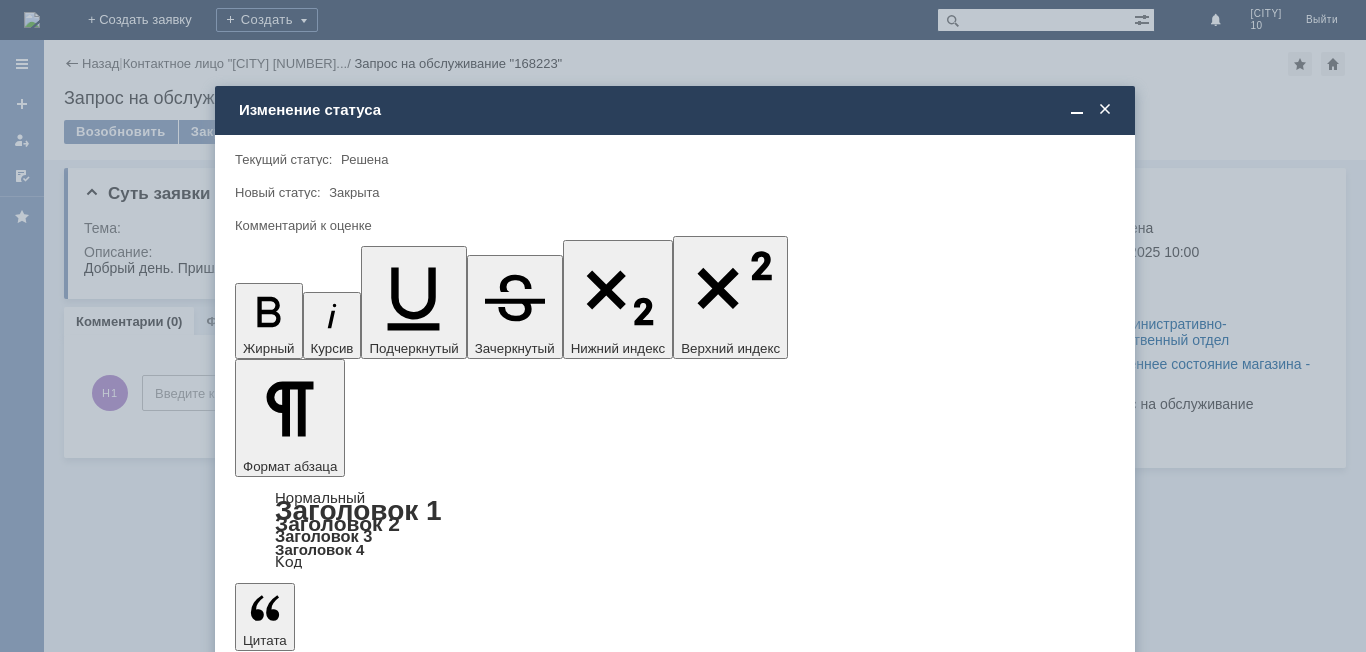 type on "5 - Отлично" 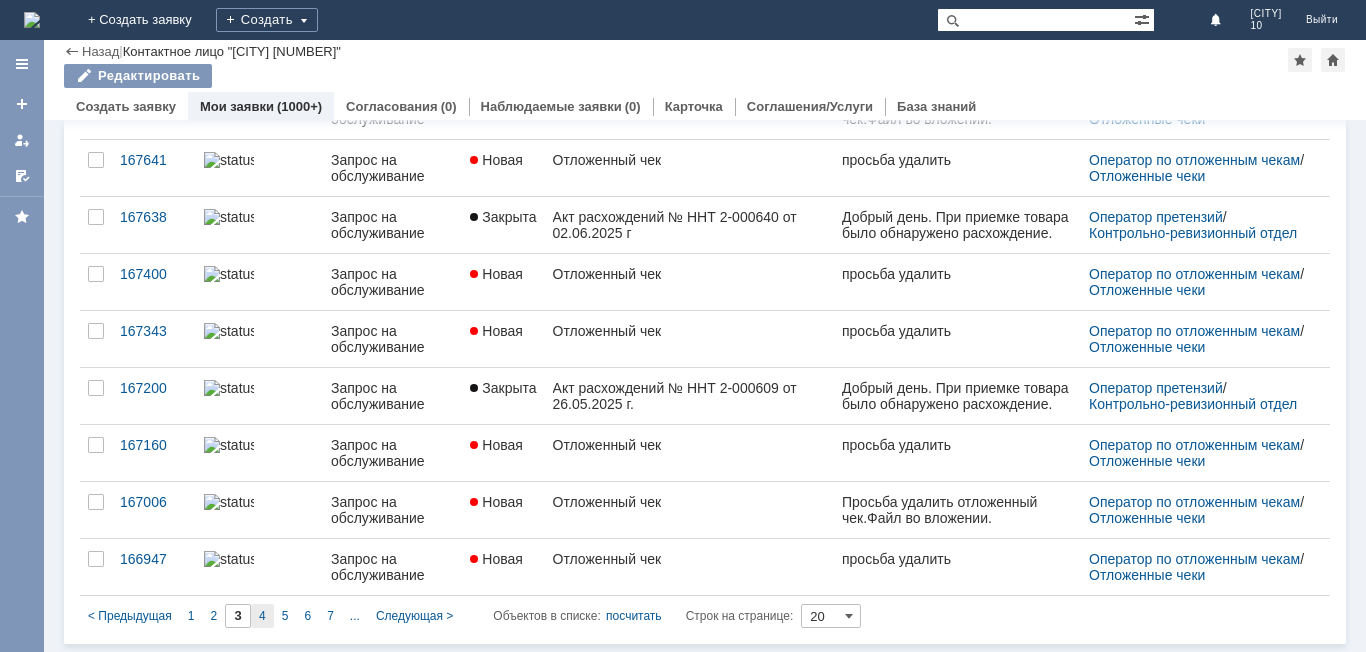 click on "4" at bounding box center [262, 616] 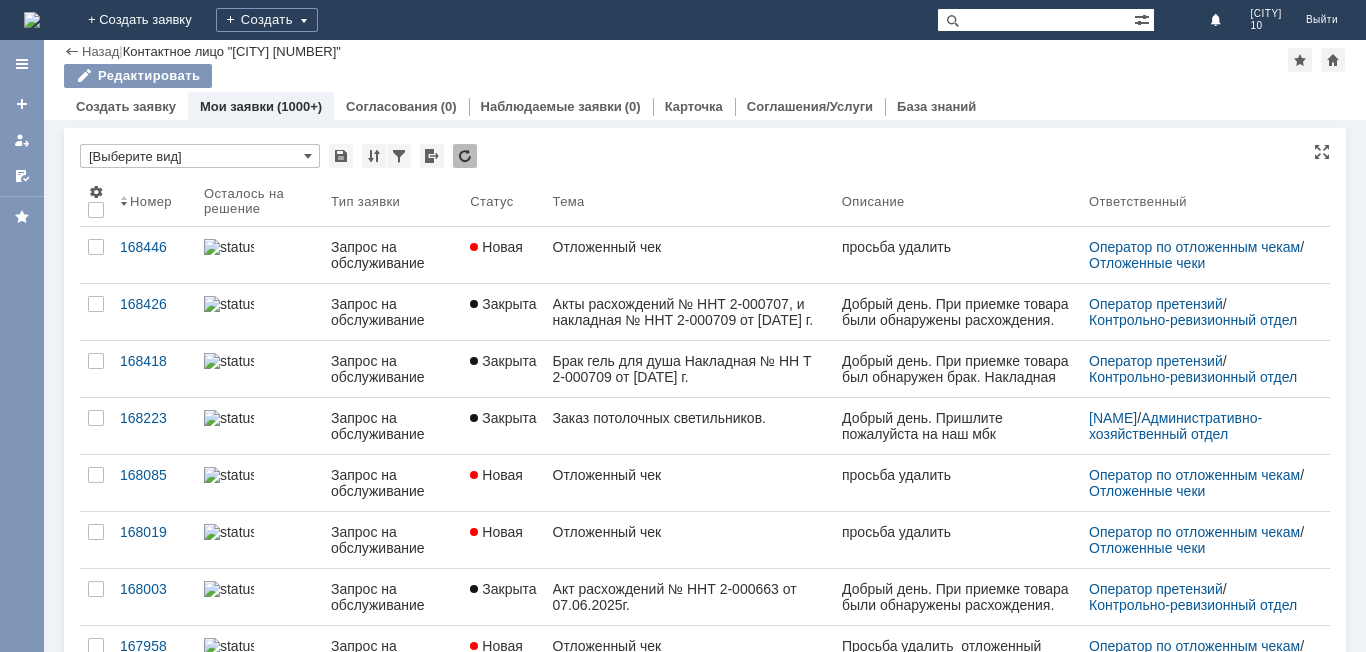 type on "4" 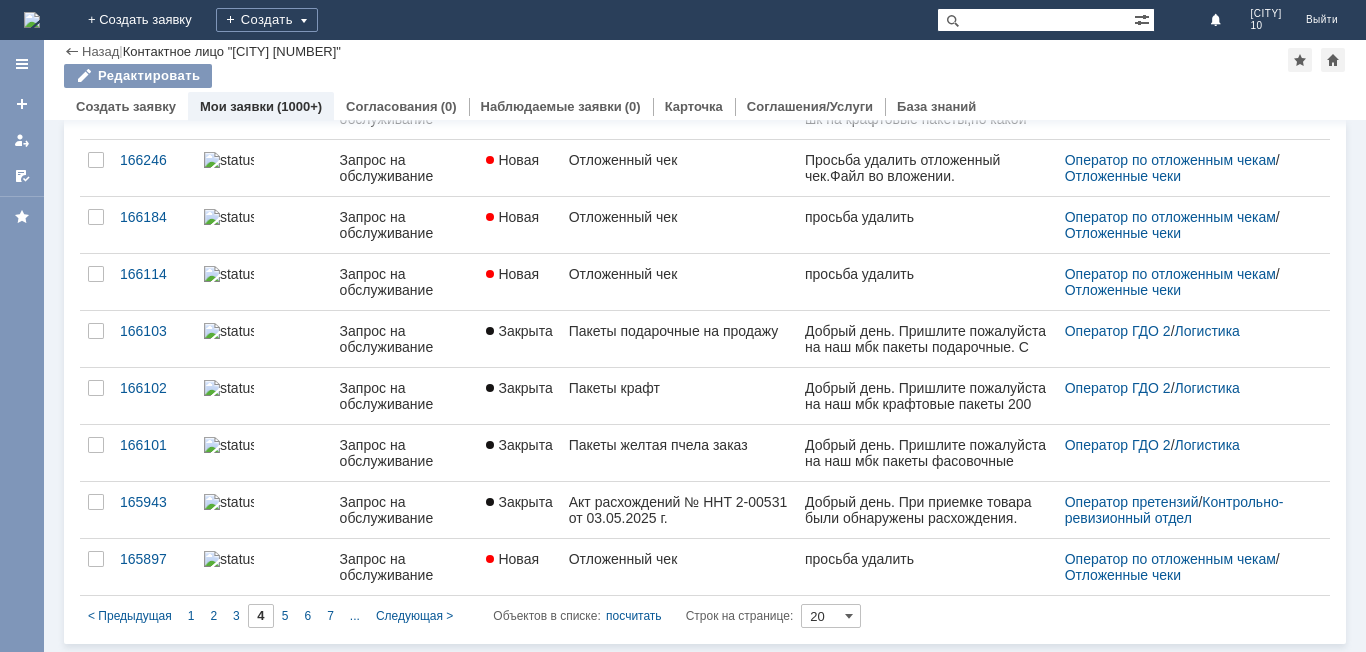 click on "5" at bounding box center (285, 616) 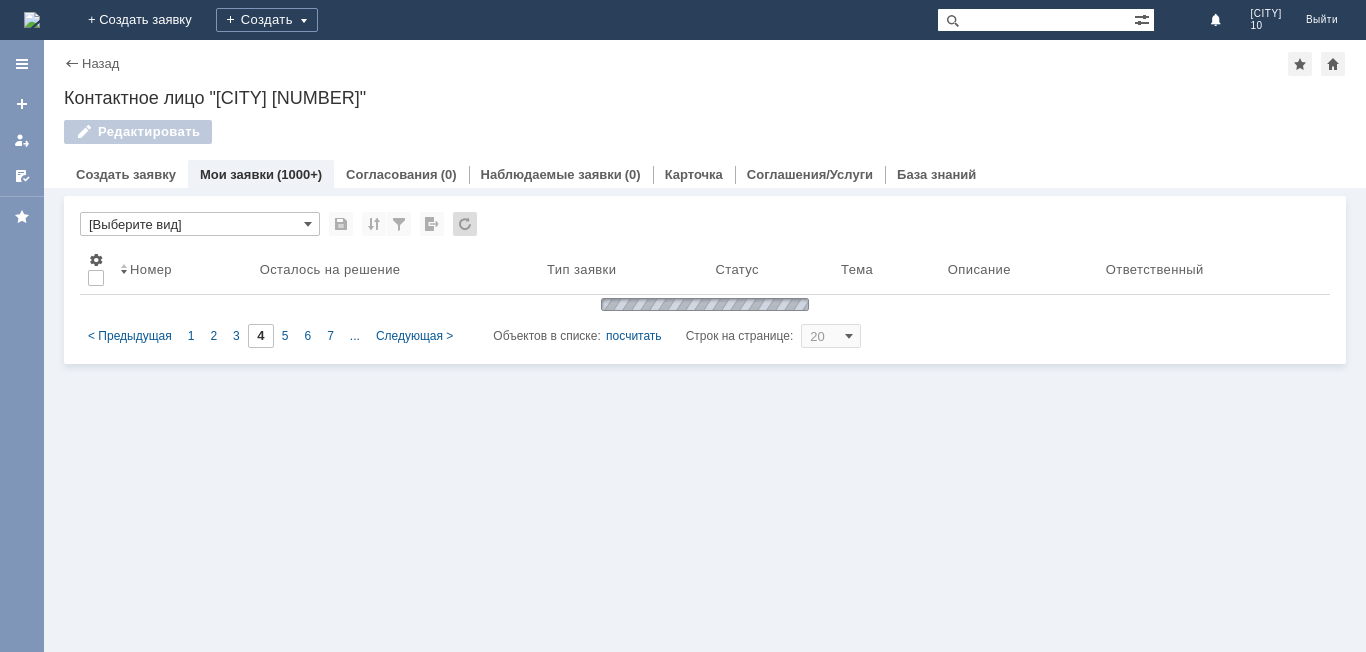 type on "5" 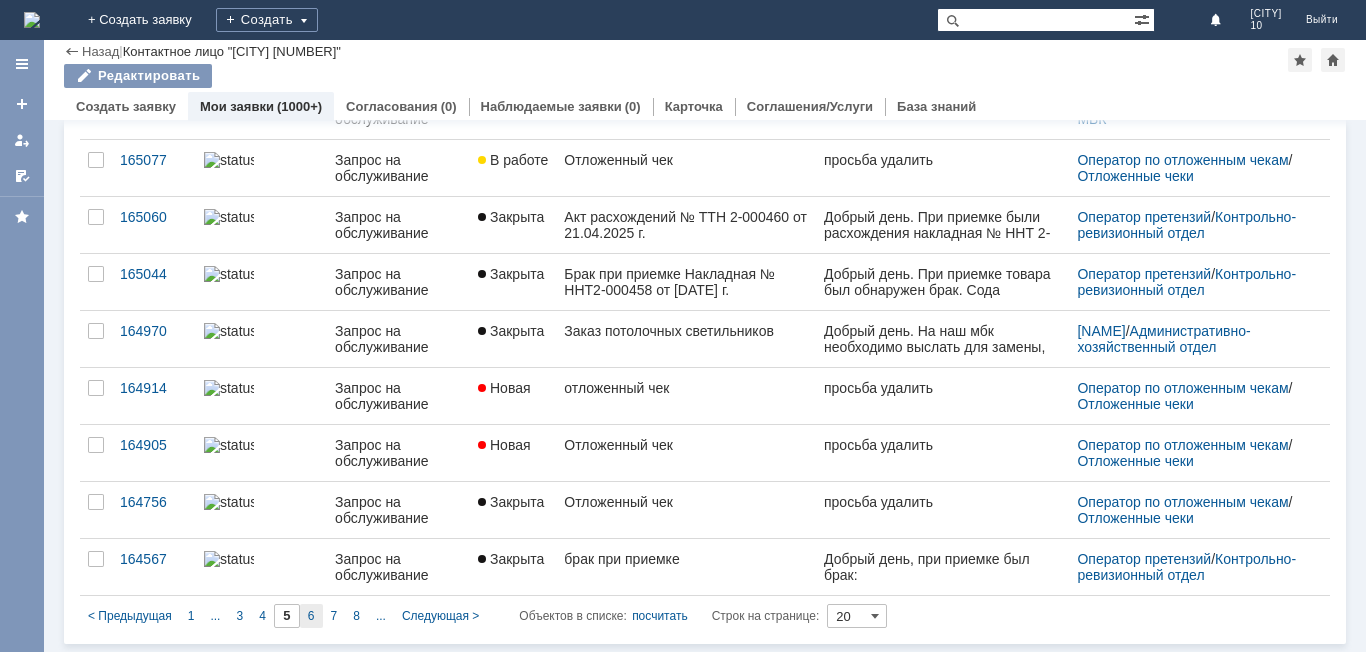 click on "6" at bounding box center (311, 616) 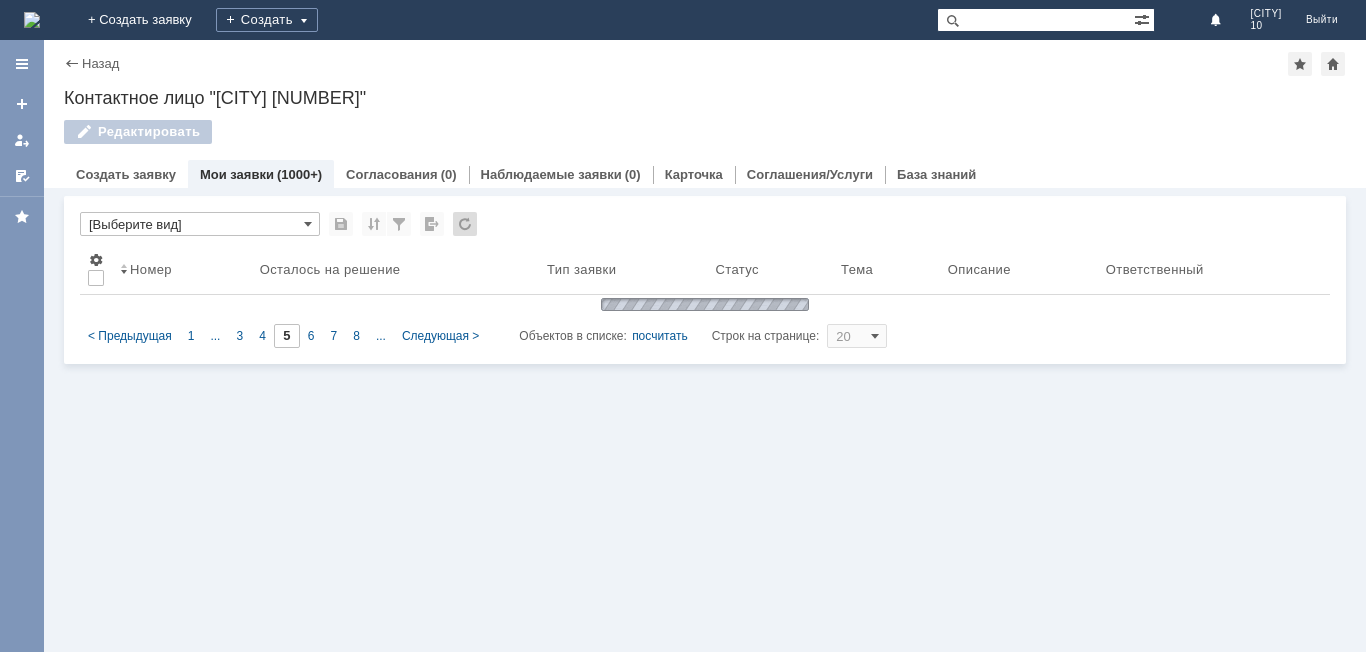 type on "6" 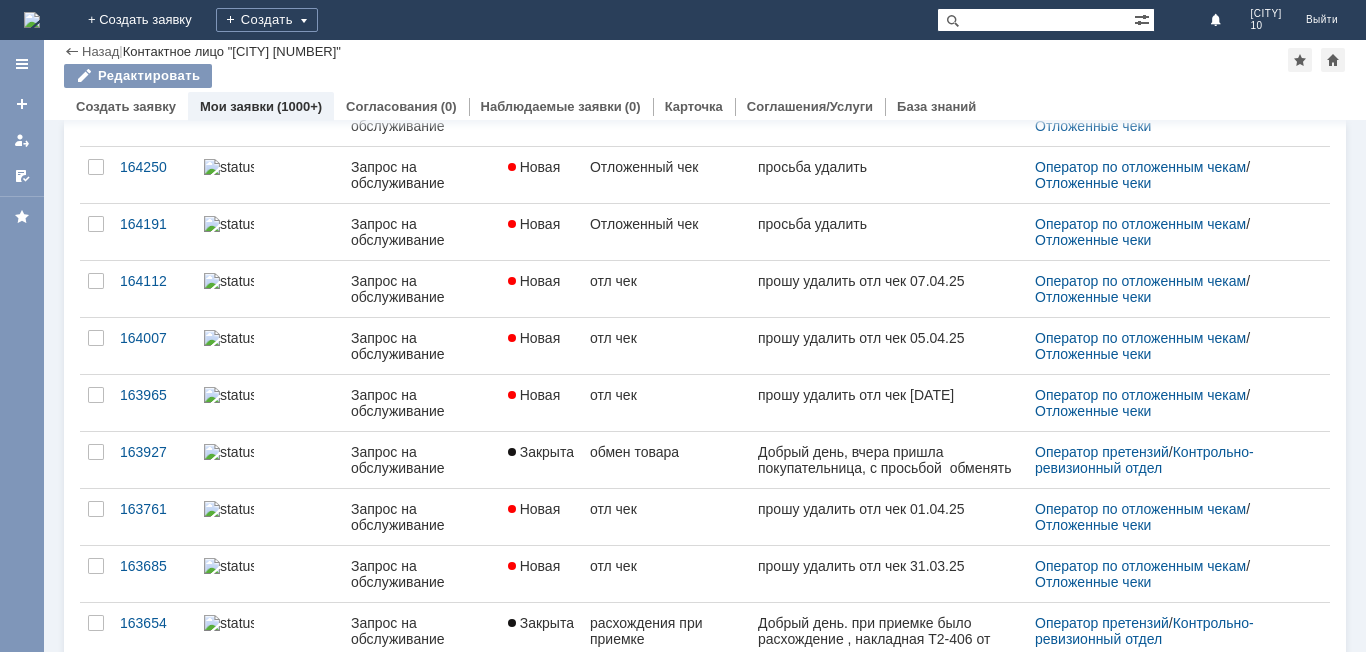 click on "Добрый день, вчера пришла покупательница, с просьбой  обменять колготки (взяла не тот размер), ей объяснили что товар возврату и обмену не подлежит, но она все равно написала претензию. фото прилагаю." at bounding box center [887, 492] 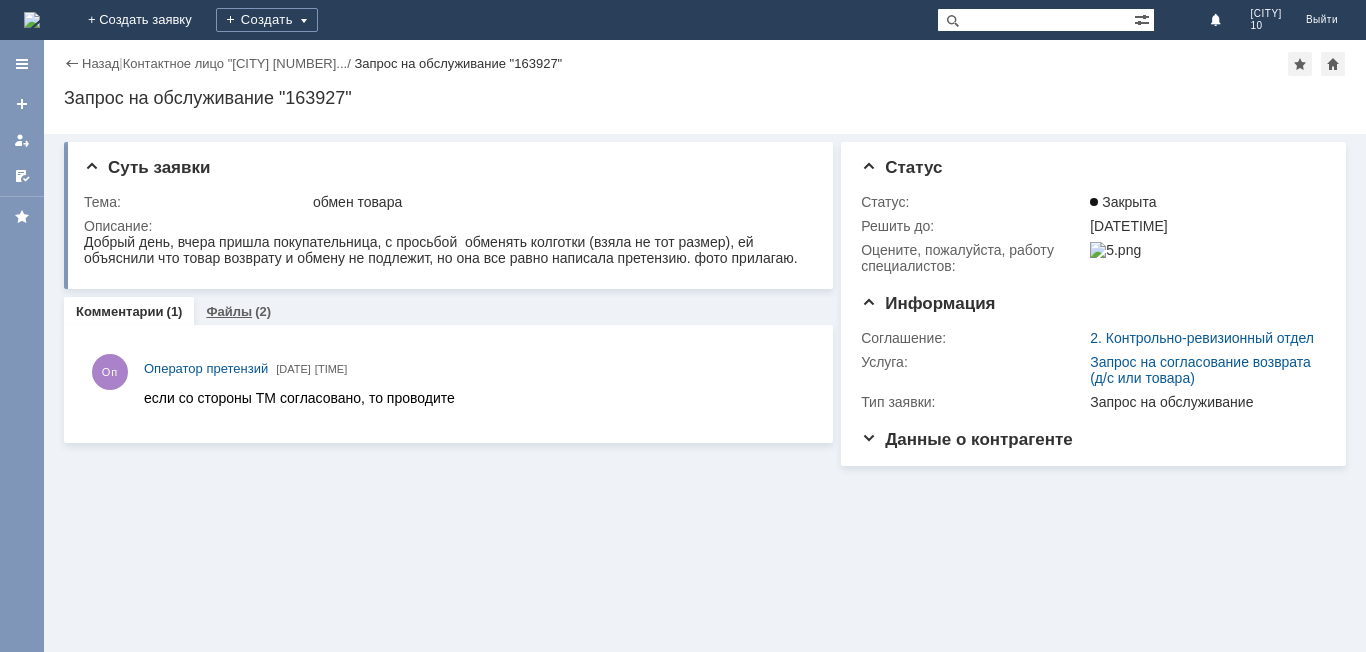 click on "Файлы" at bounding box center (229, 311) 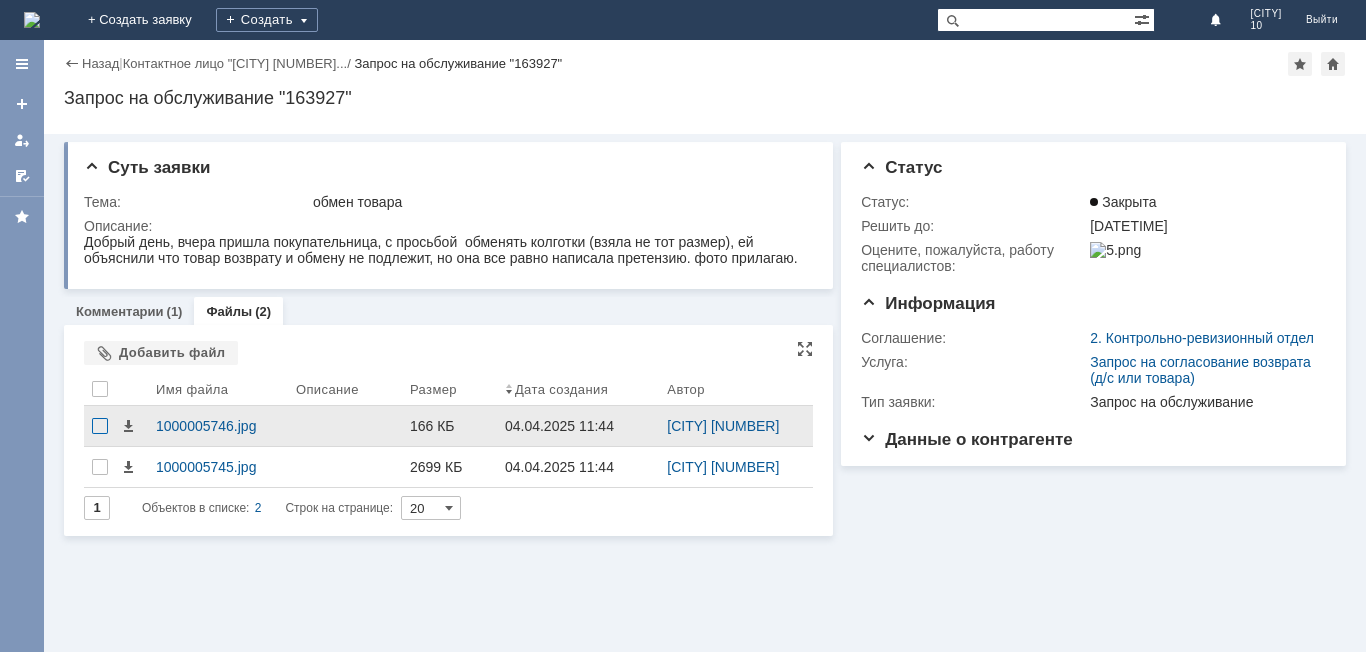 click at bounding box center [100, 426] 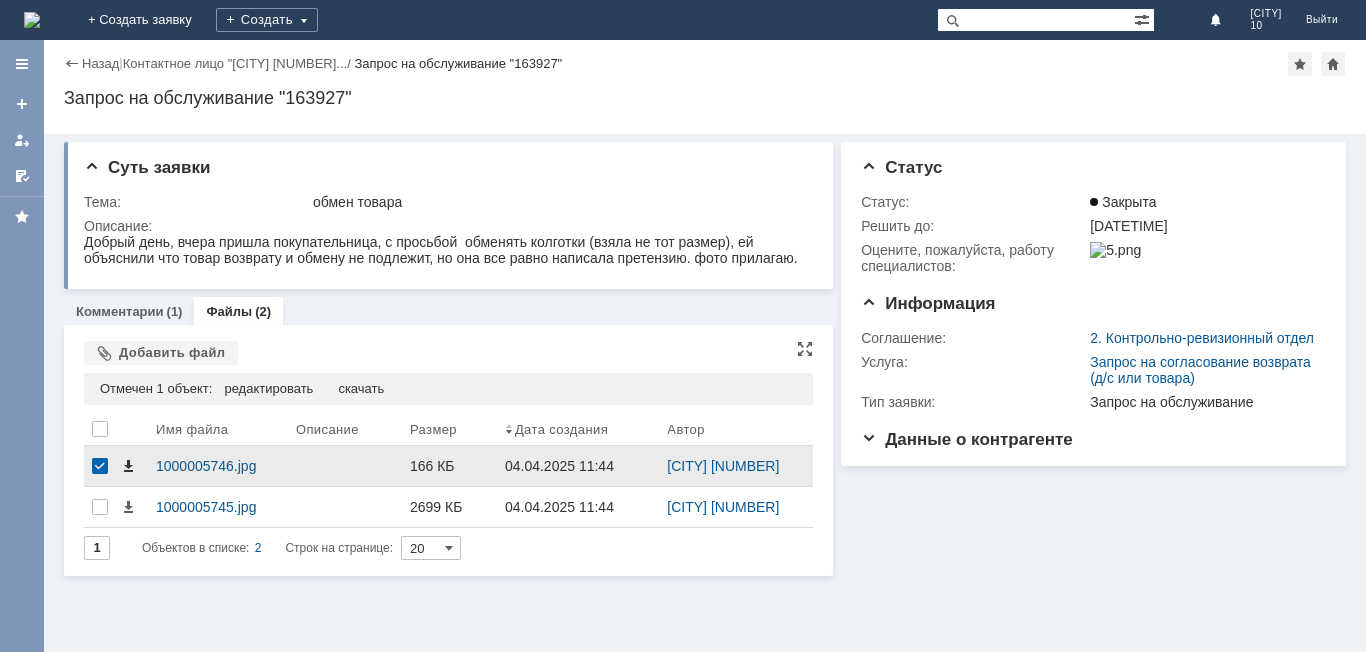 click at bounding box center (128, 466) 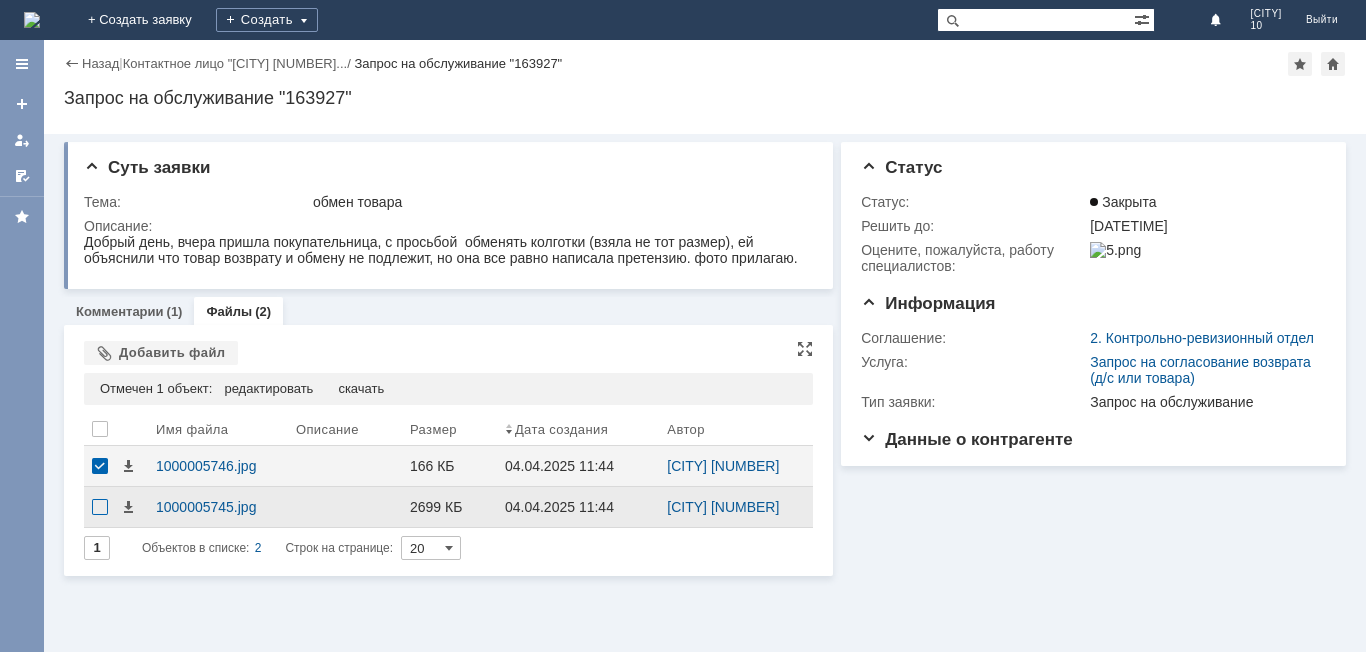 click at bounding box center (100, 507) 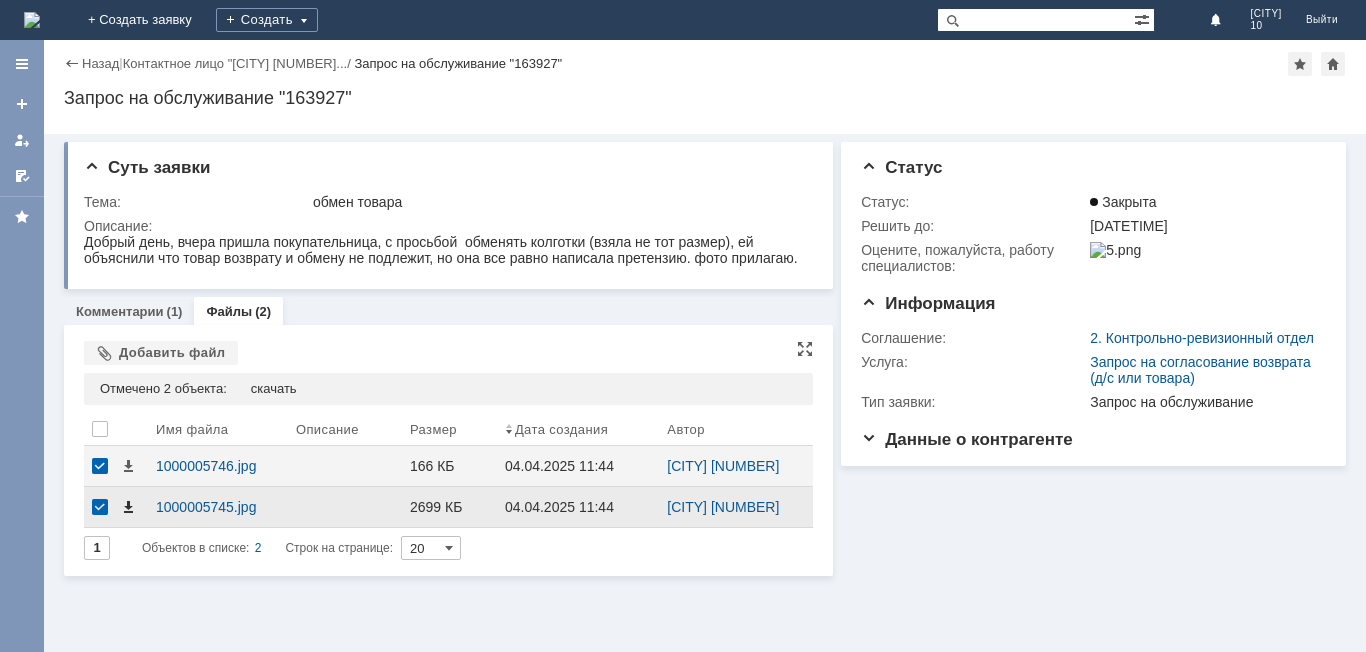 click at bounding box center [128, 507] 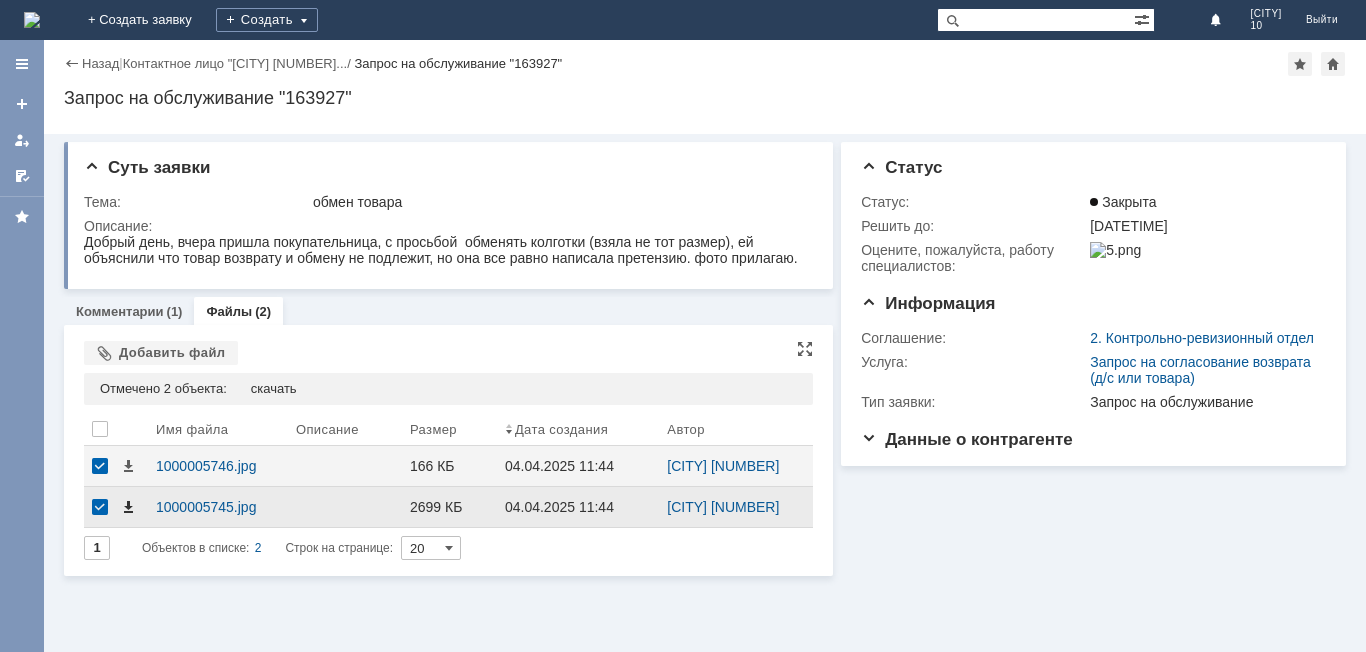 click at bounding box center [128, 507] 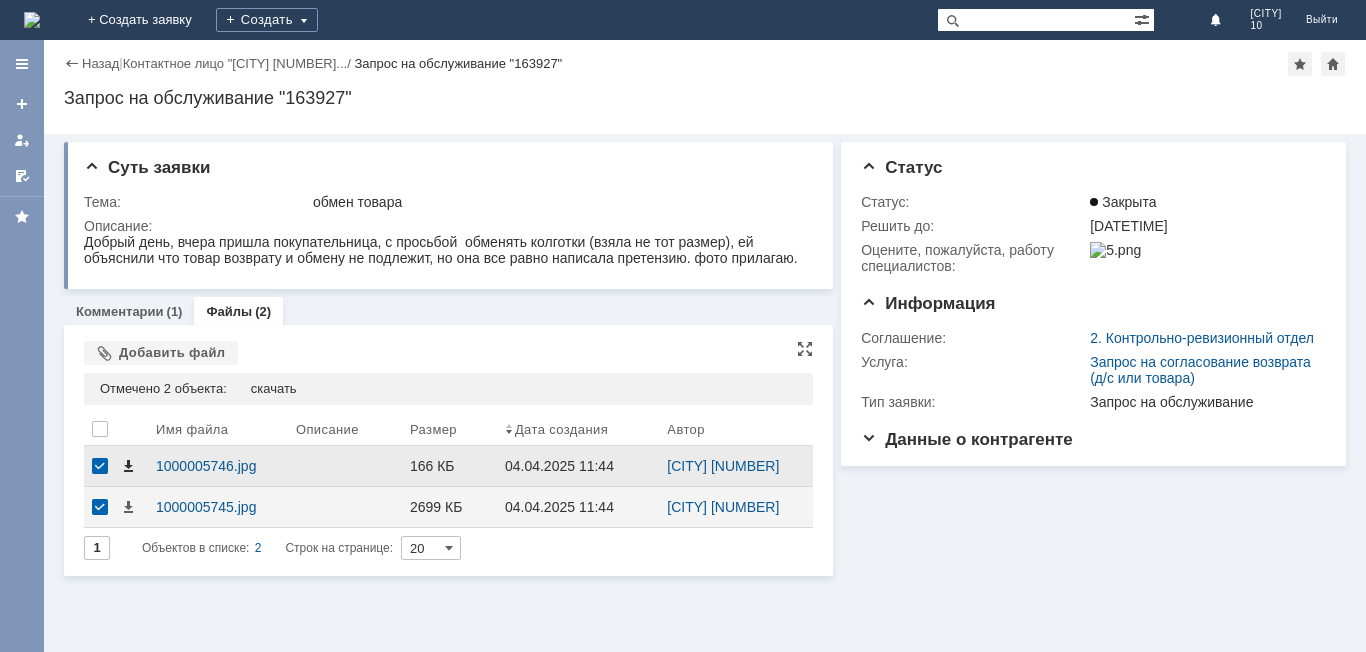 click at bounding box center (128, 466) 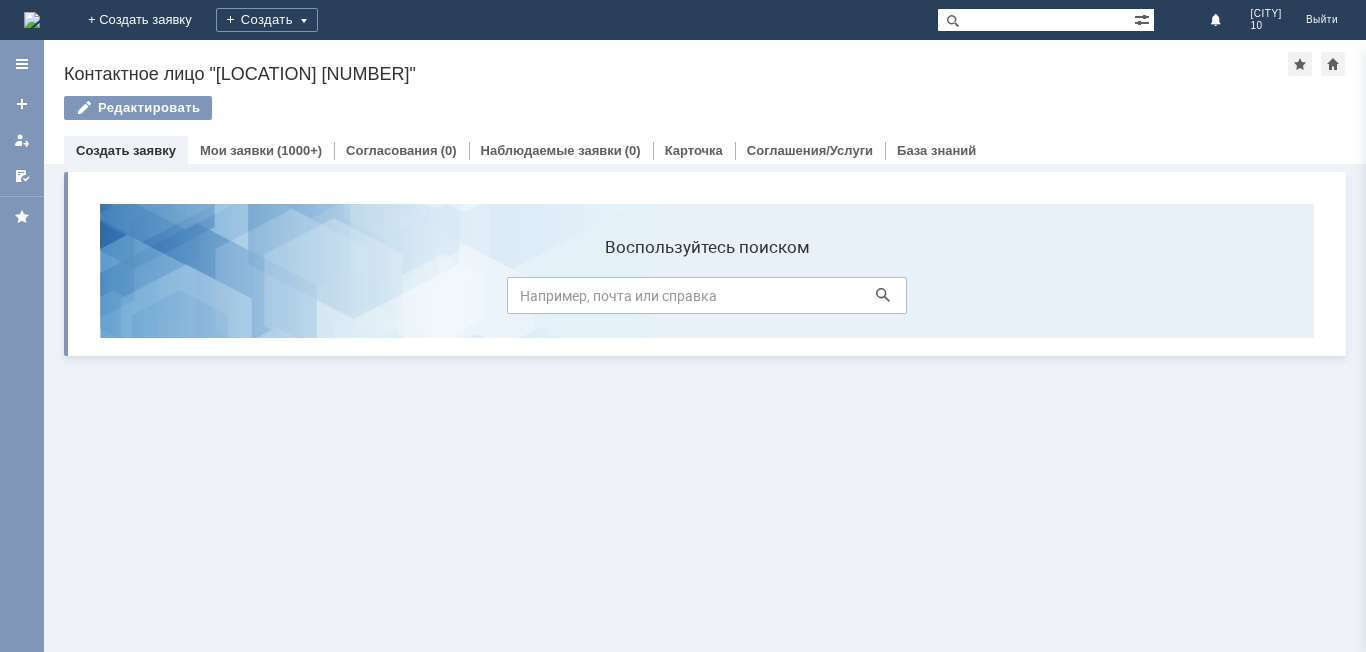 scroll, scrollTop: 0, scrollLeft: 0, axis: both 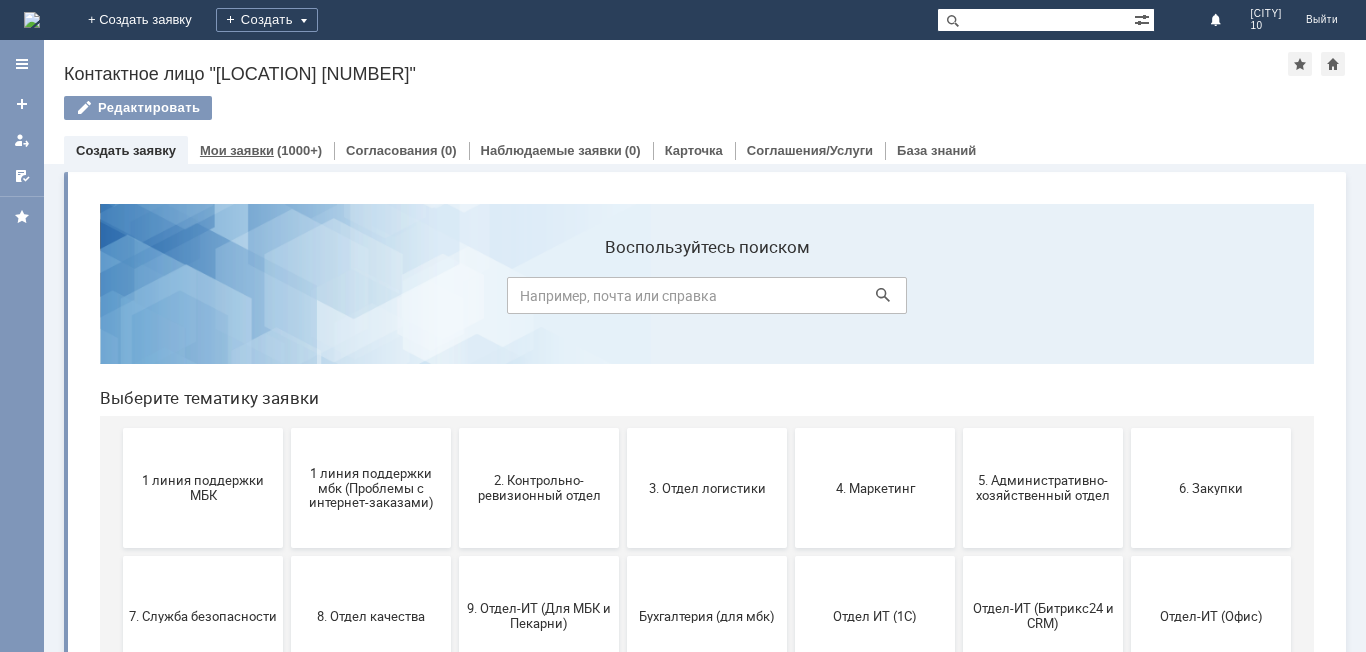 click on "Мои заявки" at bounding box center (237, 150) 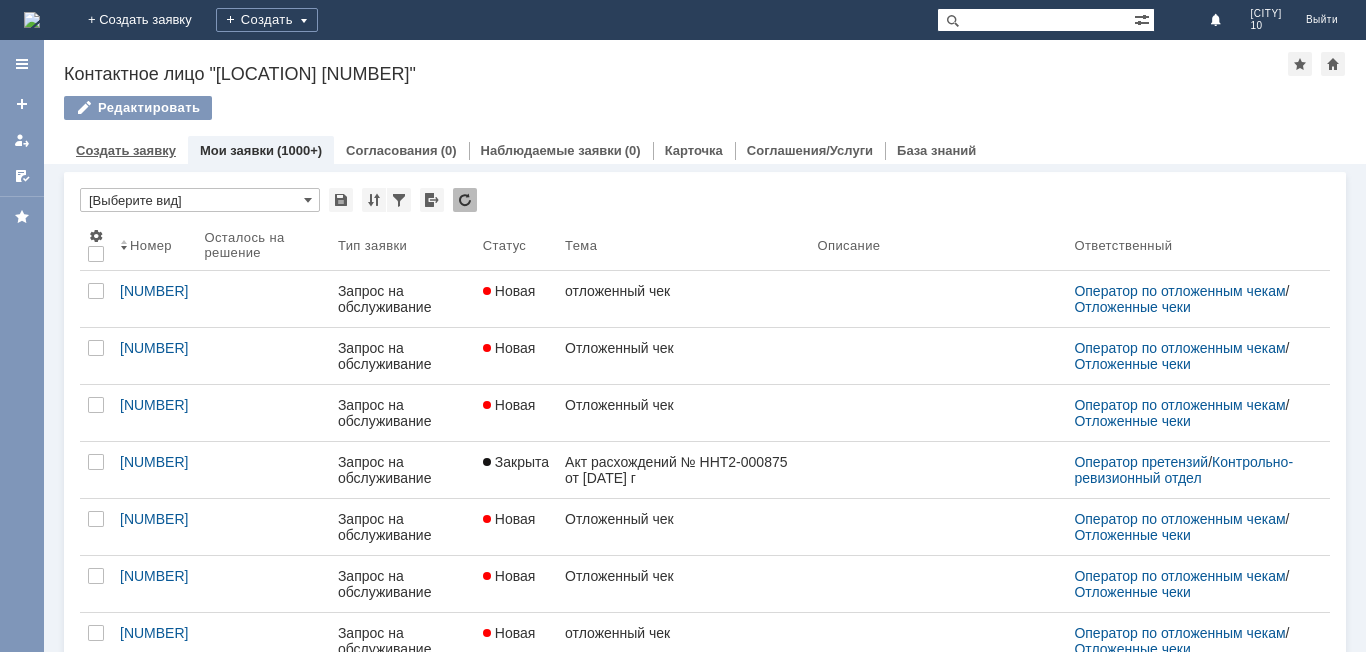 scroll, scrollTop: 0, scrollLeft: 0, axis: both 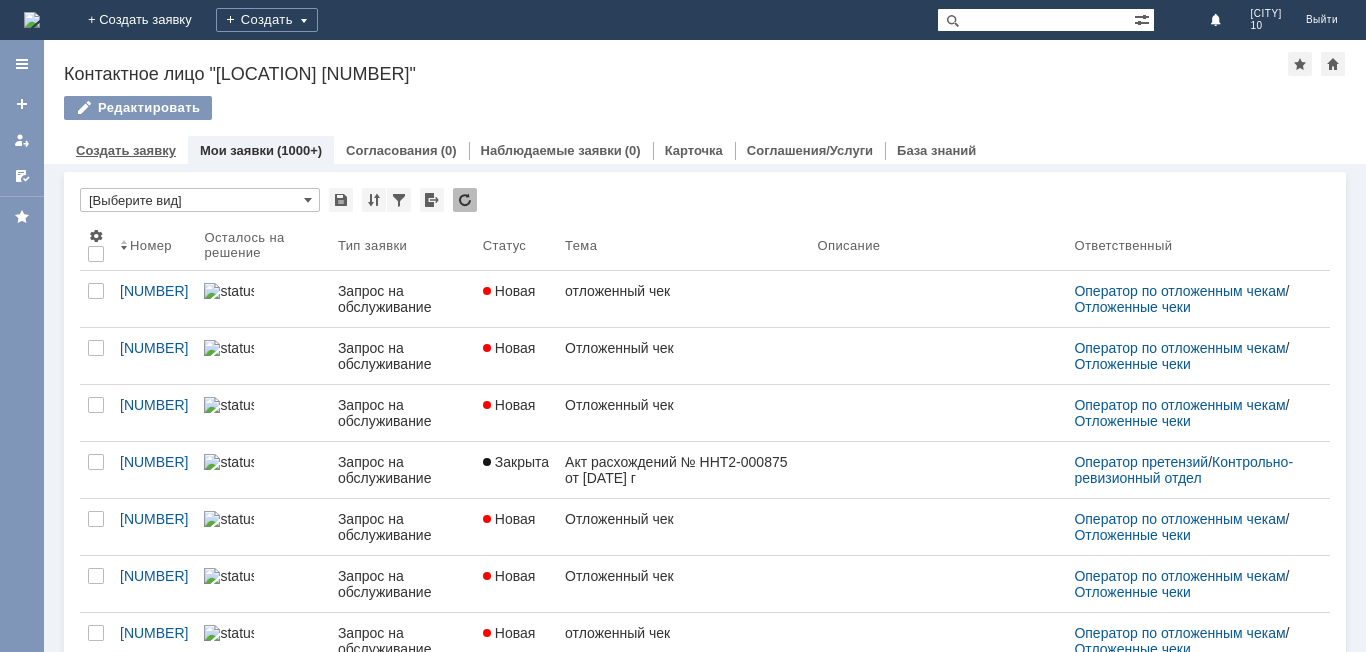 click on "Создать заявку" at bounding box center (126, 150) 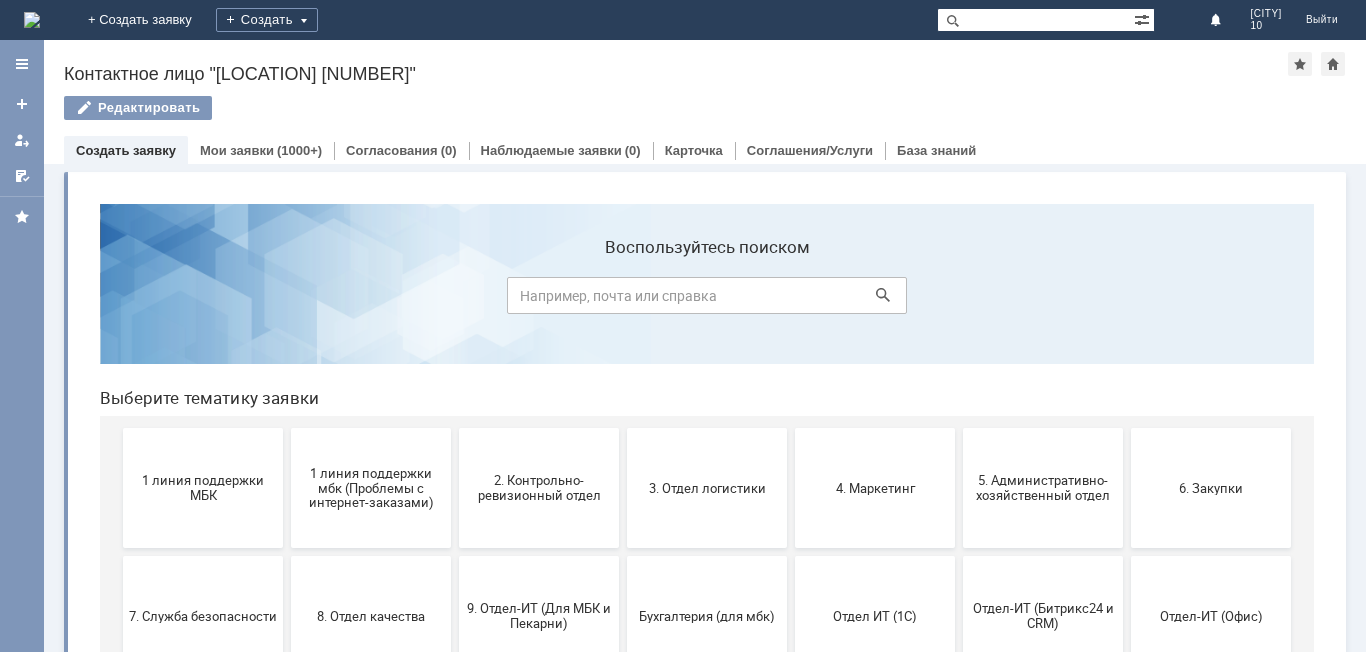 click on "2. Контрольно-ревизионный отдел" at bounding box center [539, 488] 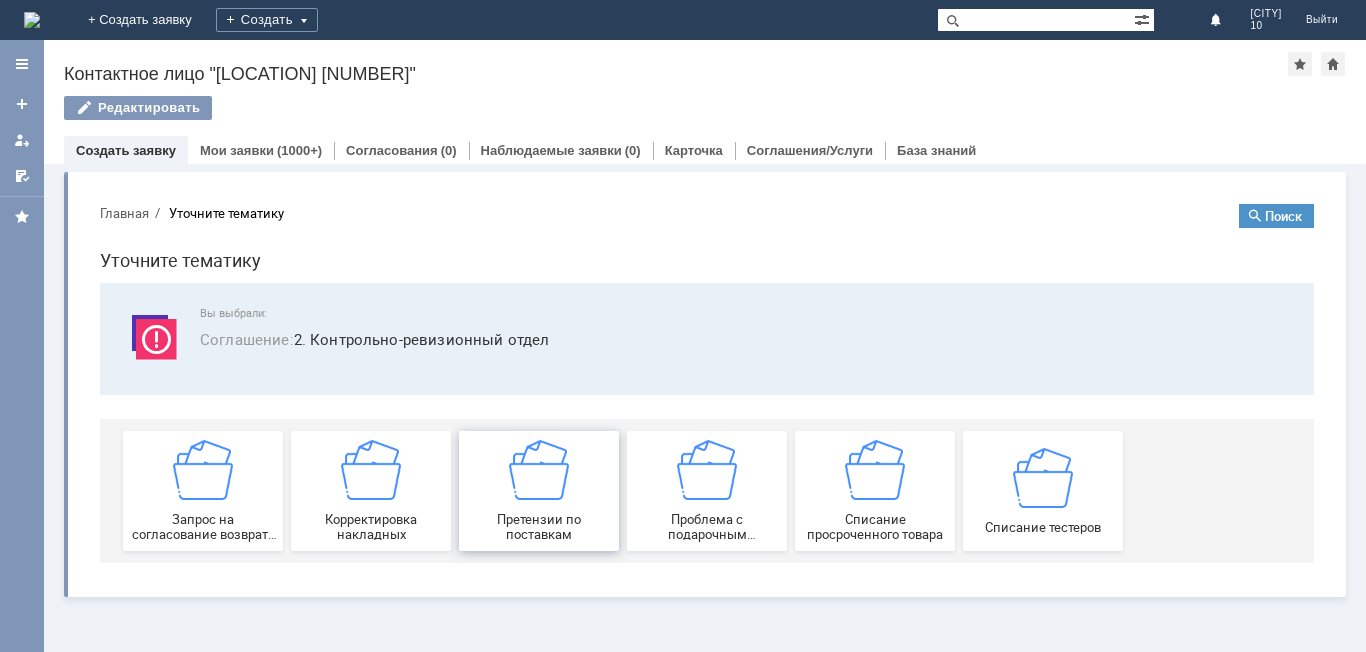click on "Претензии по поставкам" at bounding box center (539, 491) 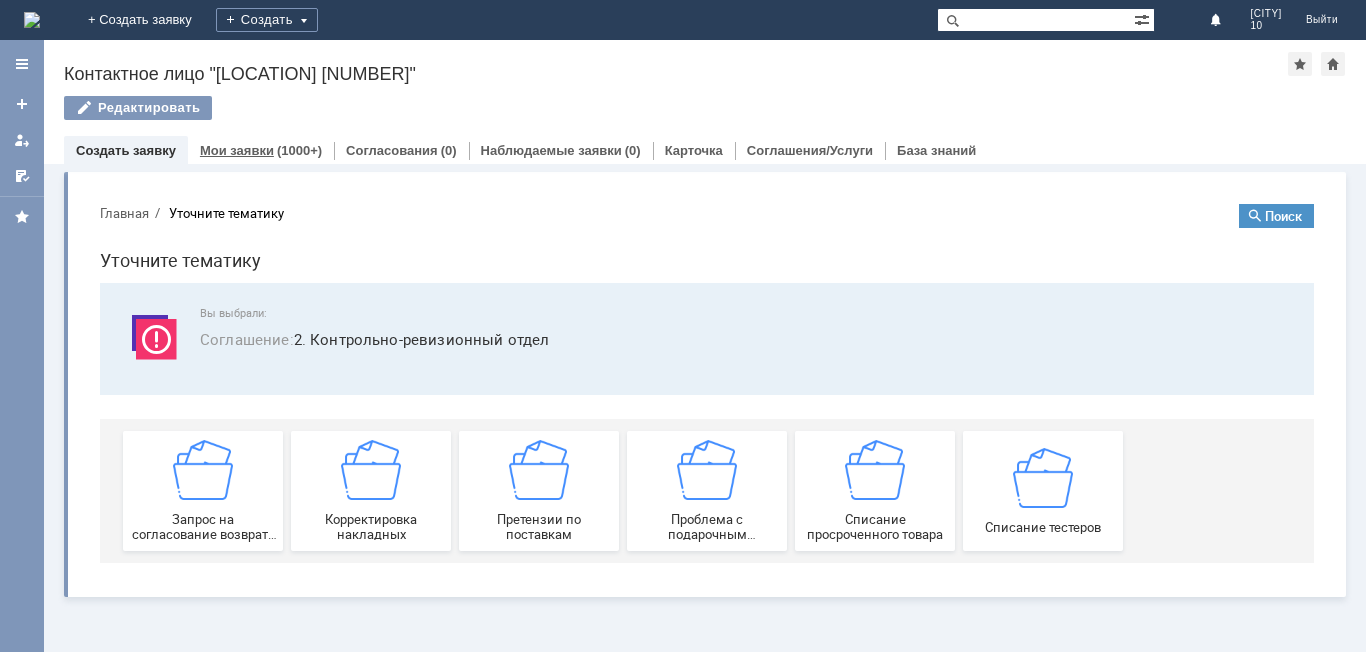 click on "Мои заявки" at bounding box center (237, 150) 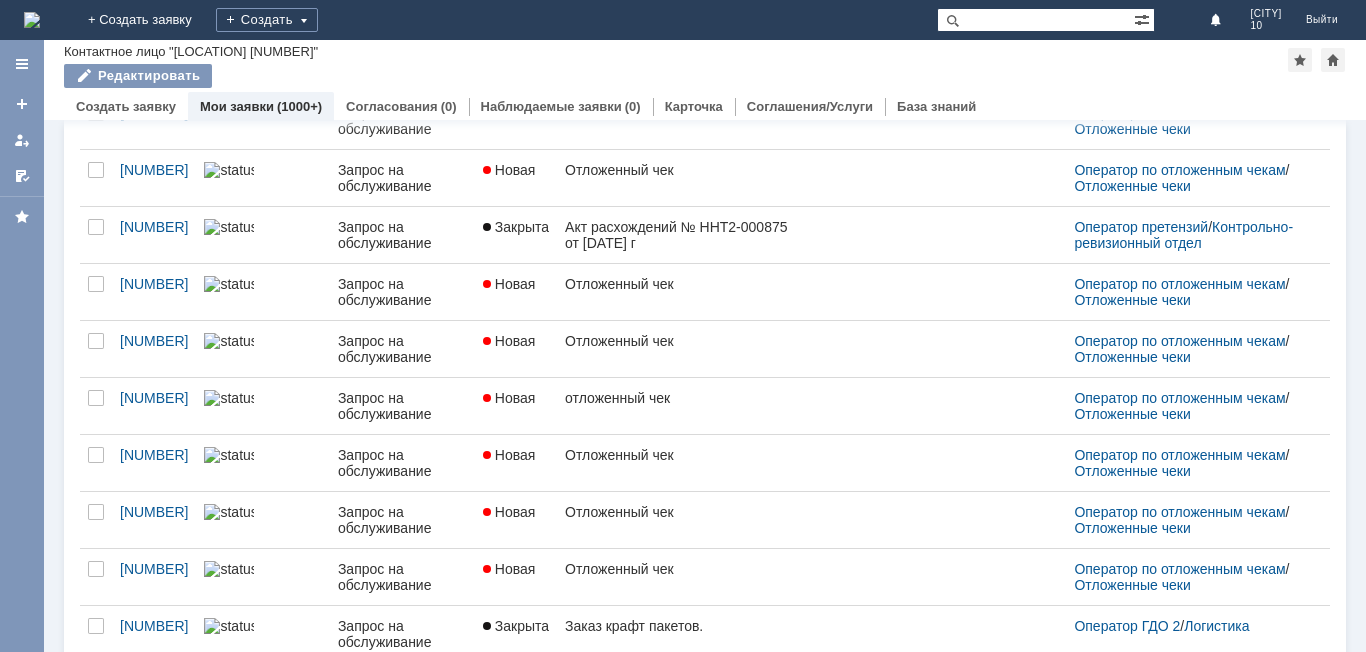 scroll, scrollTop: 300, scrollLeft: 0, axis: vertical 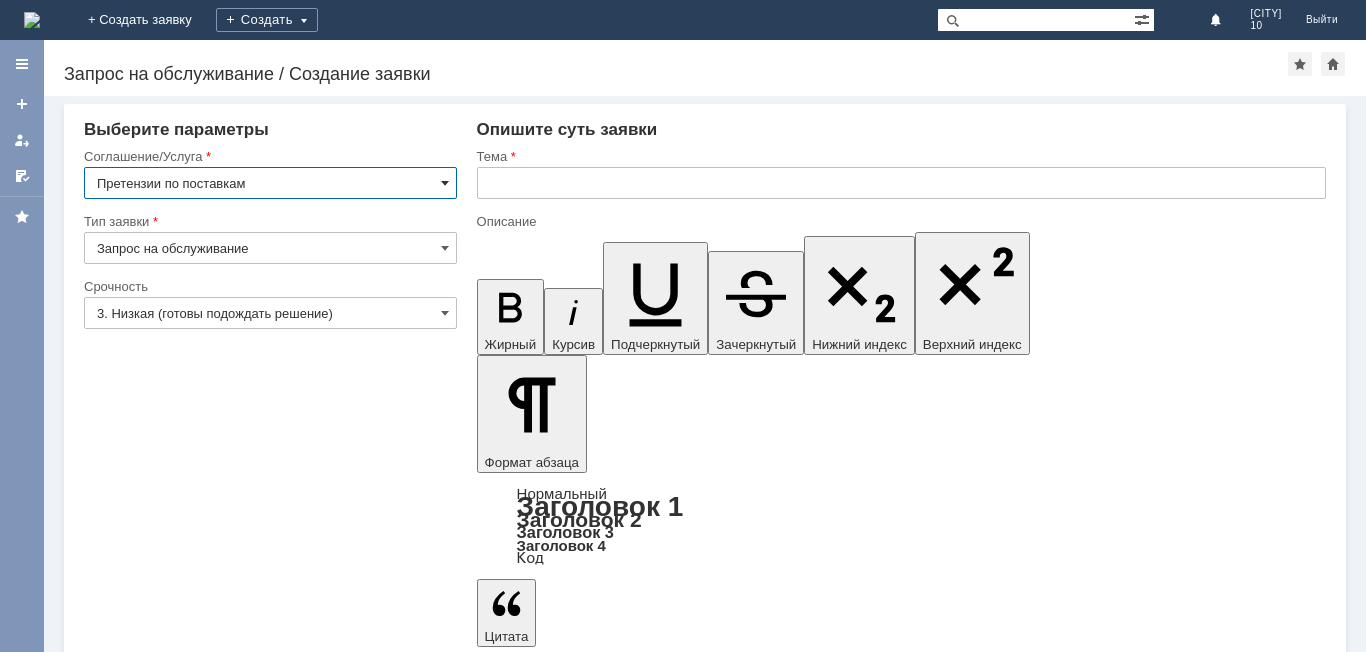 click at bounding box center (445, 183) 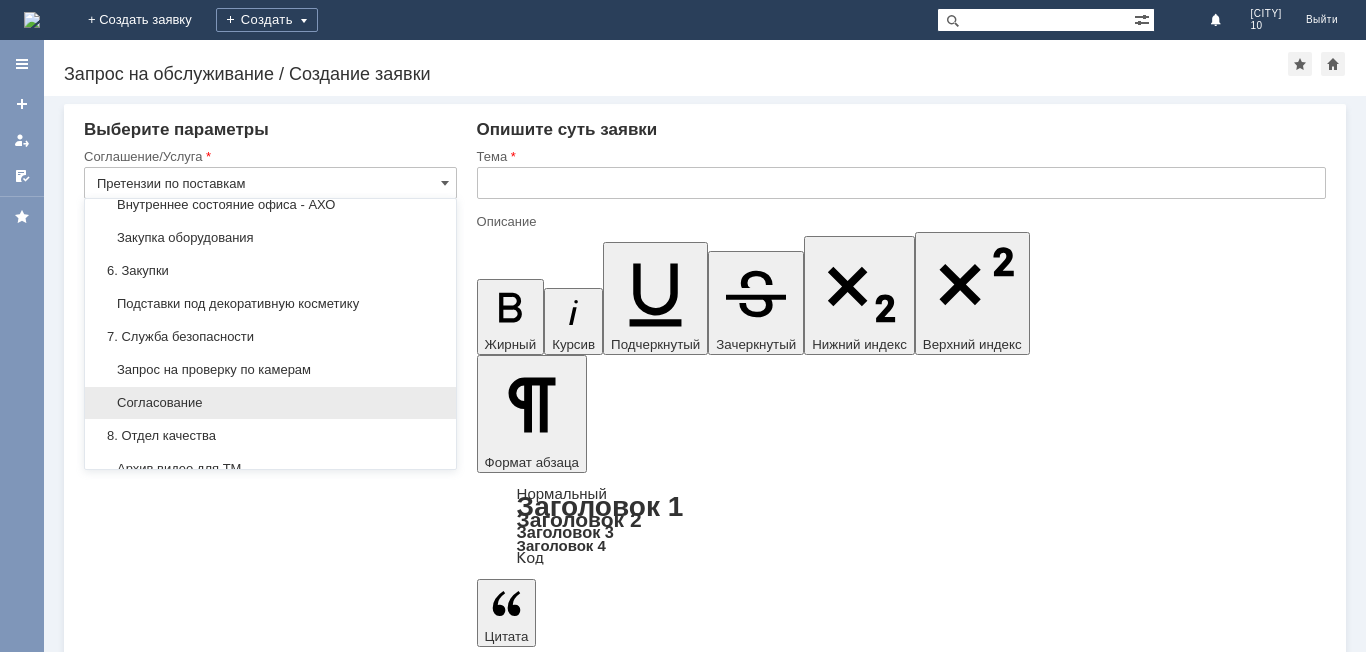 scroll, scrollTop: 1482, scrollLeft: 0, axis: vertical 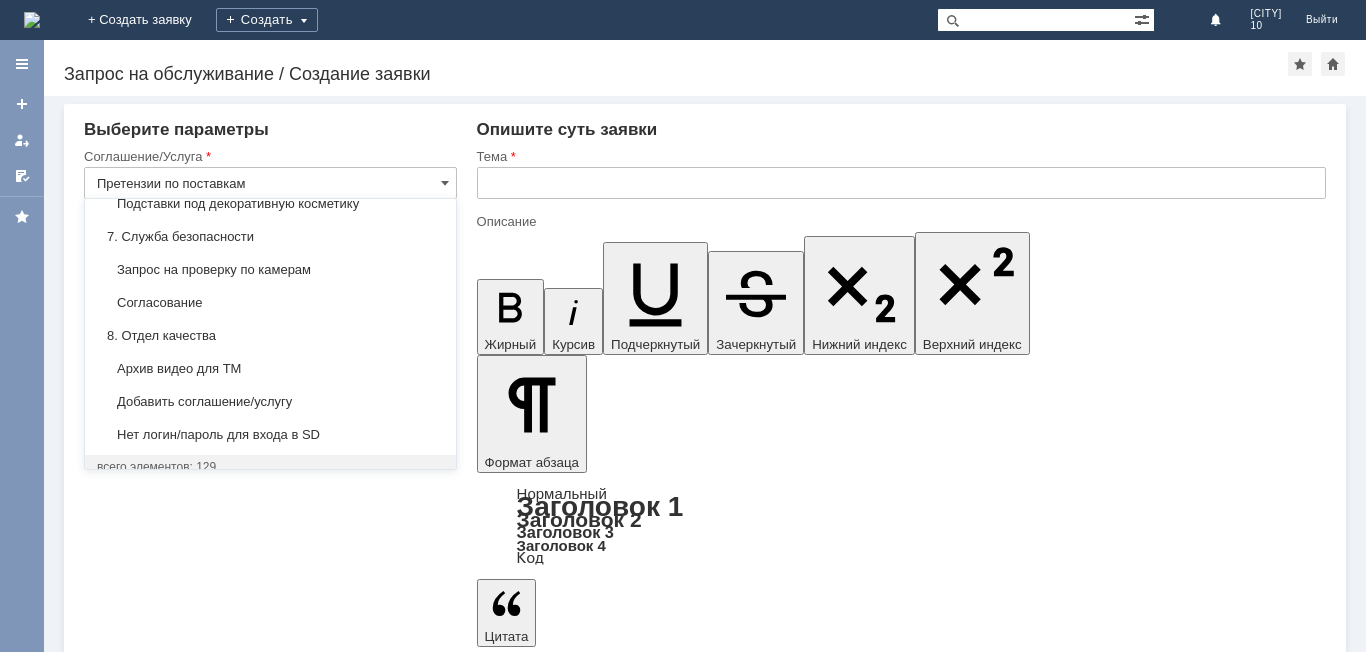 click on "Выберите параметры" at bounding box center (270, 130) 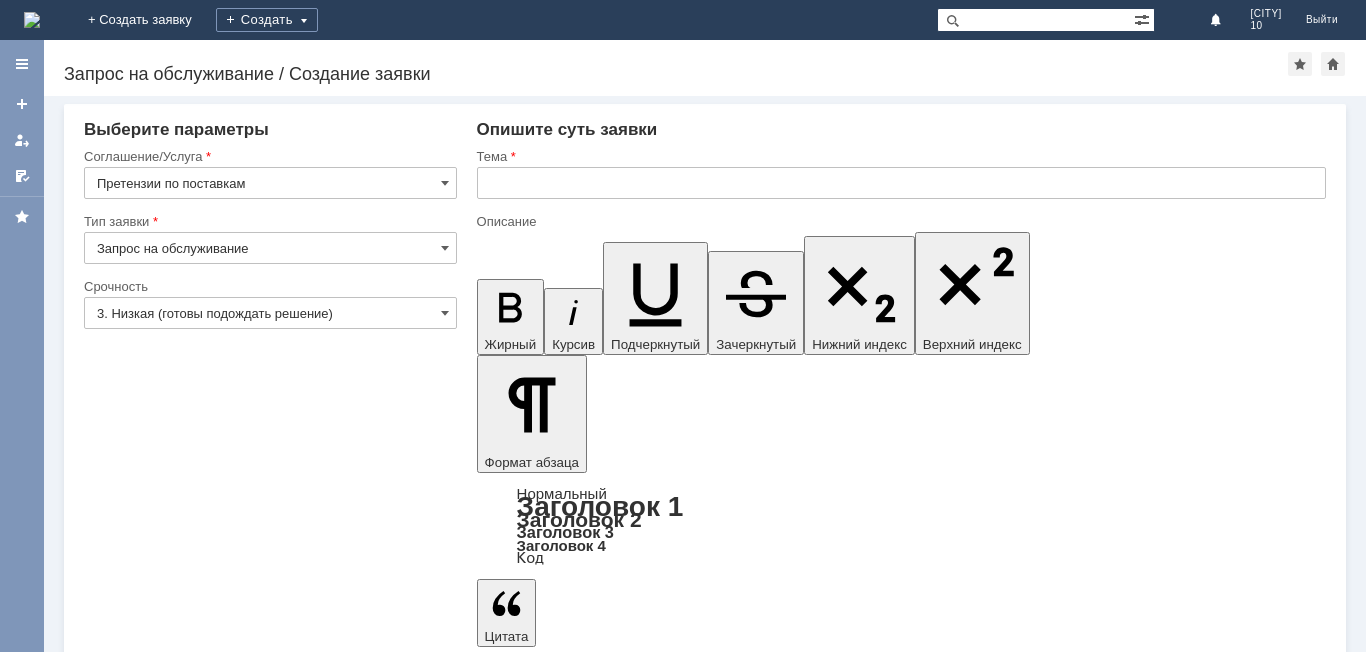 type on "Претензии по поставкам" 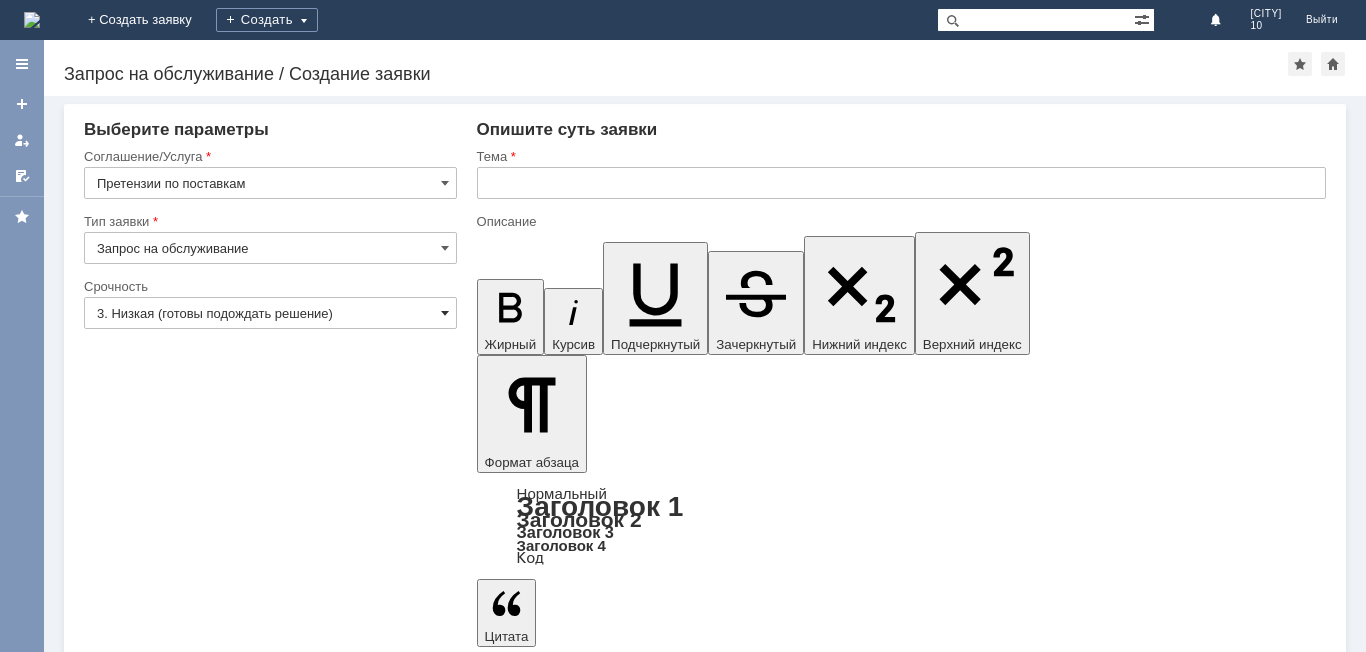 click at bounding box center [445, 313] 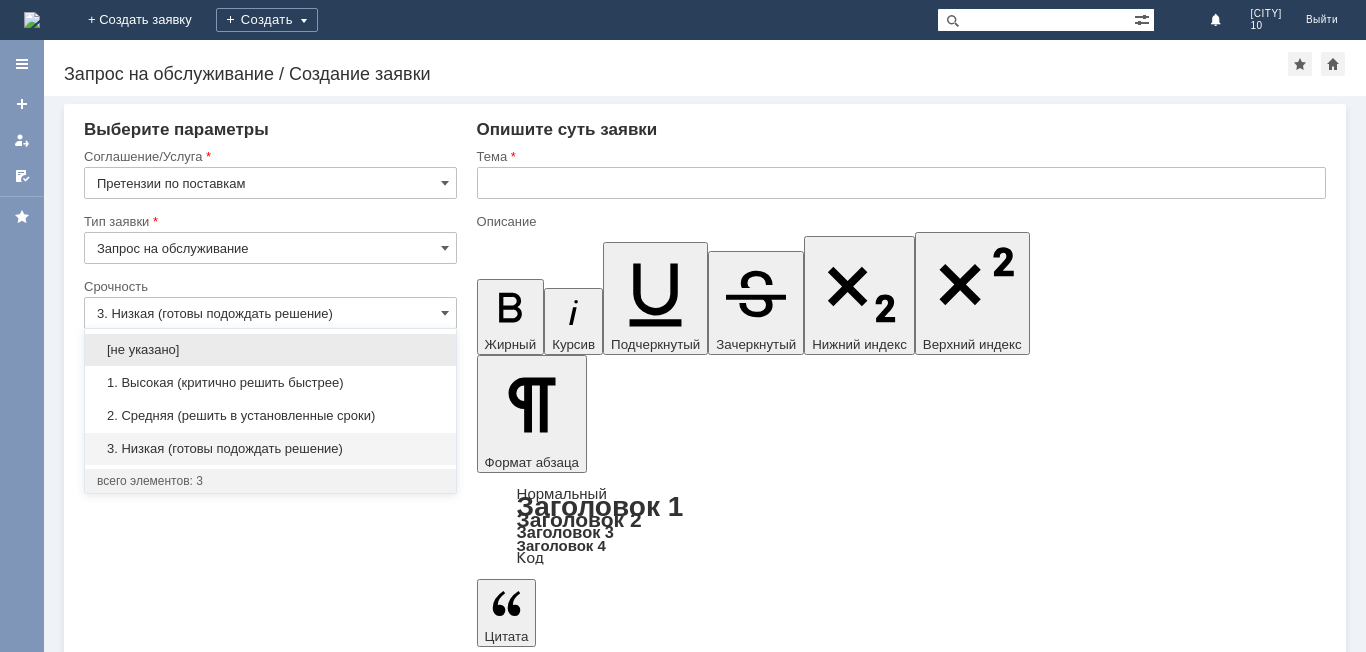 drag, startPoint x: 191, startPoint y: 384, endPoint x: 338, endPoint y: 279, distance: 180.64883 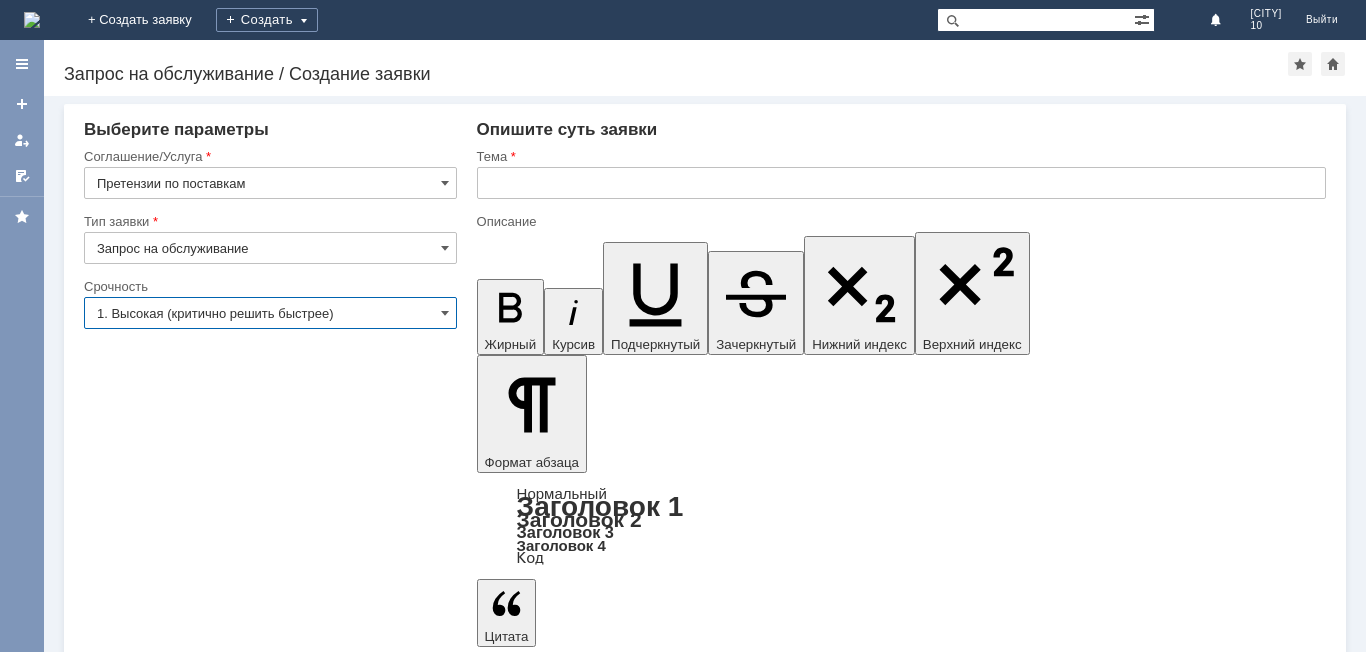 type on "1. Высокая (критично решить быстрее)" 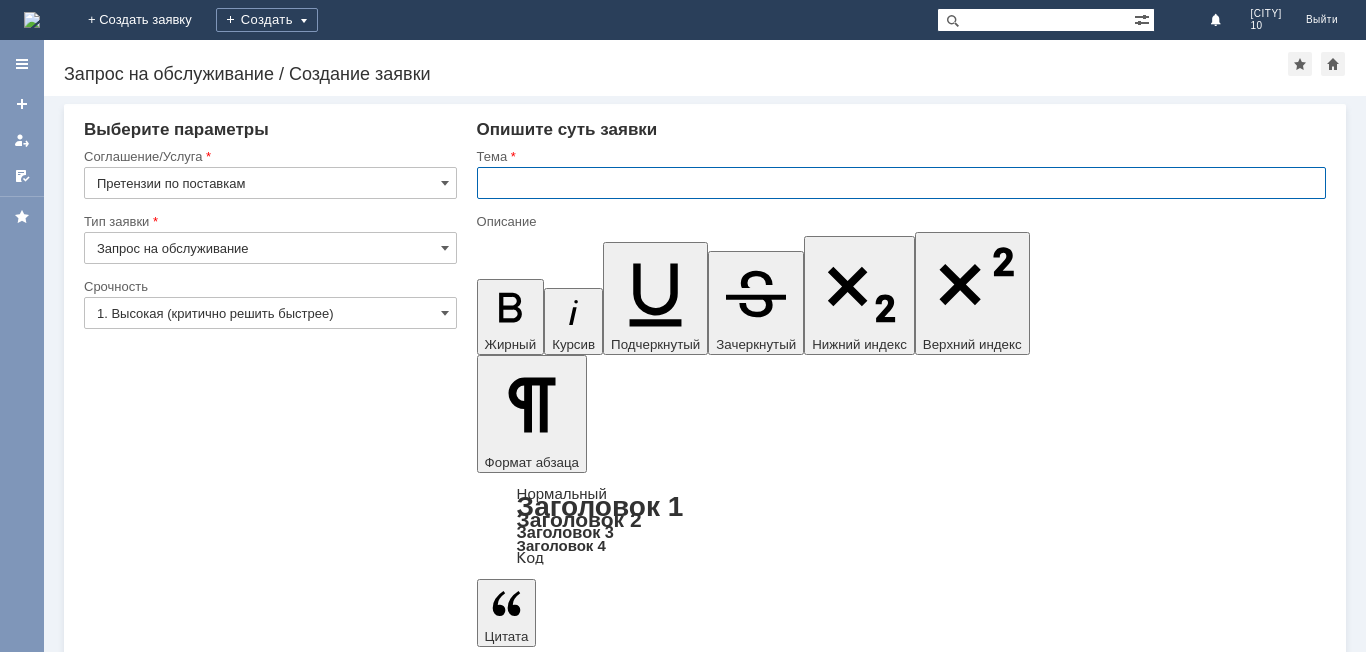 click at bounding box center [901, 183] 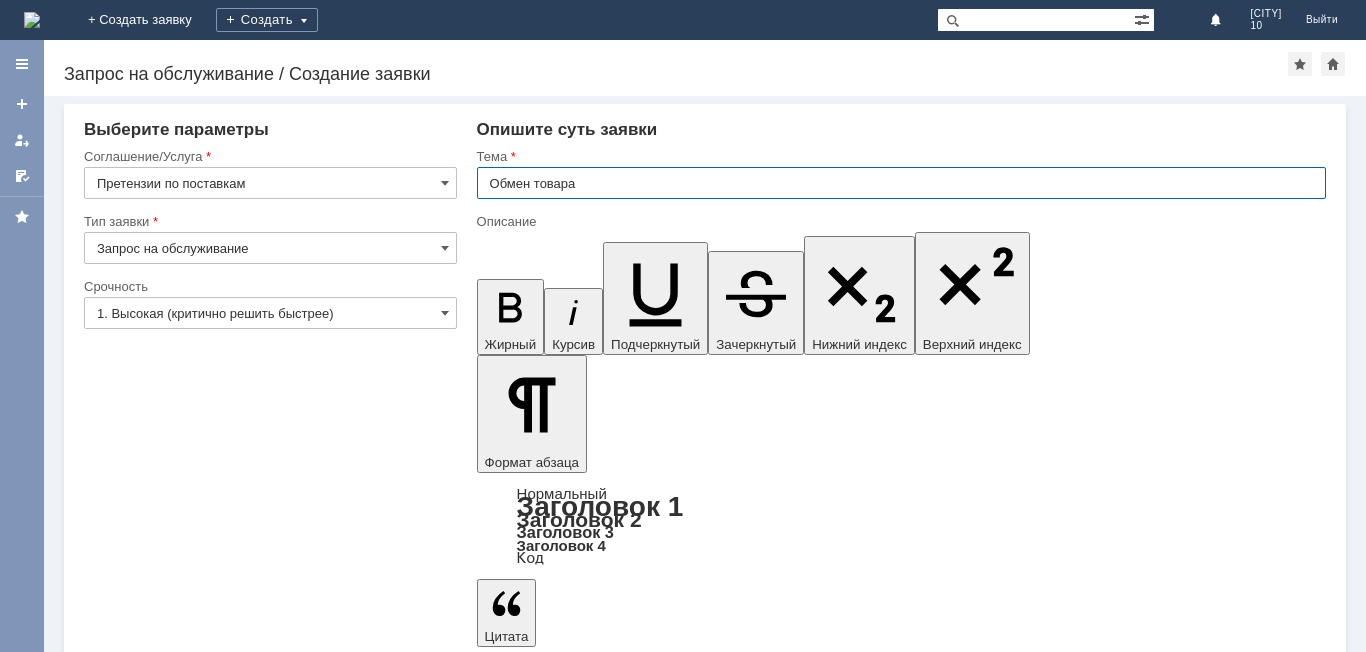 type on "Обмен товара" 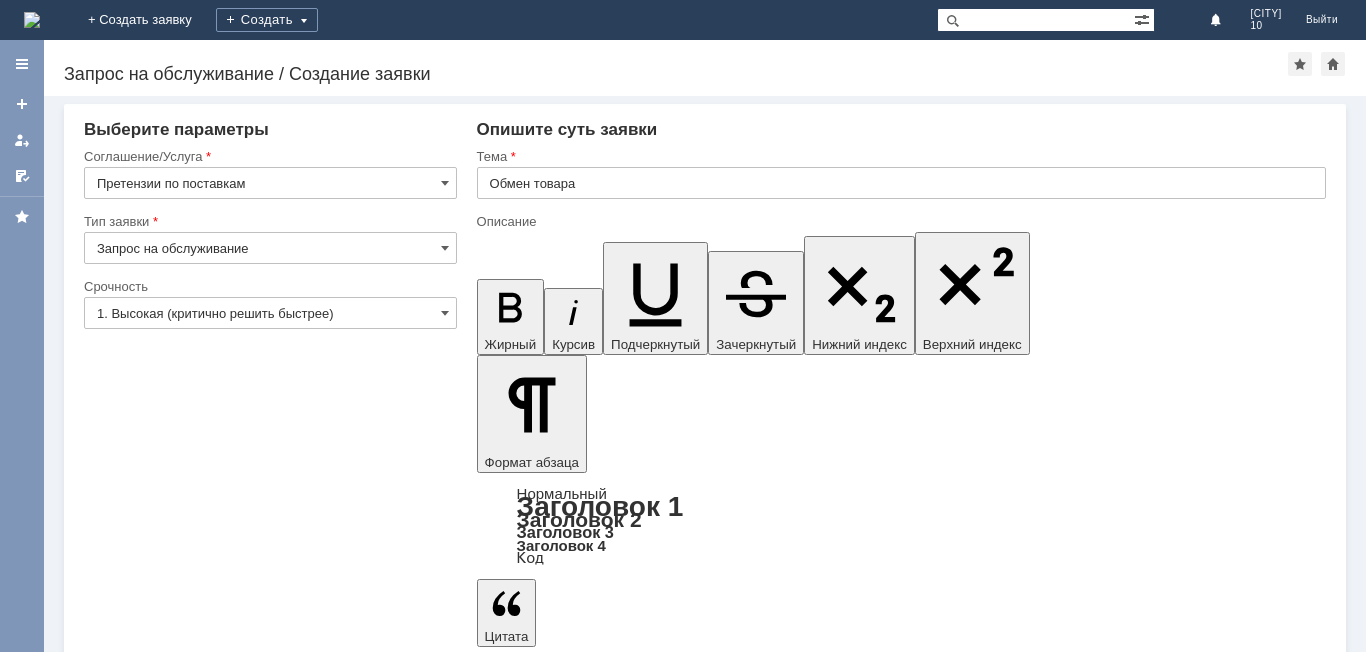 click at bounding box center [639, 5467] 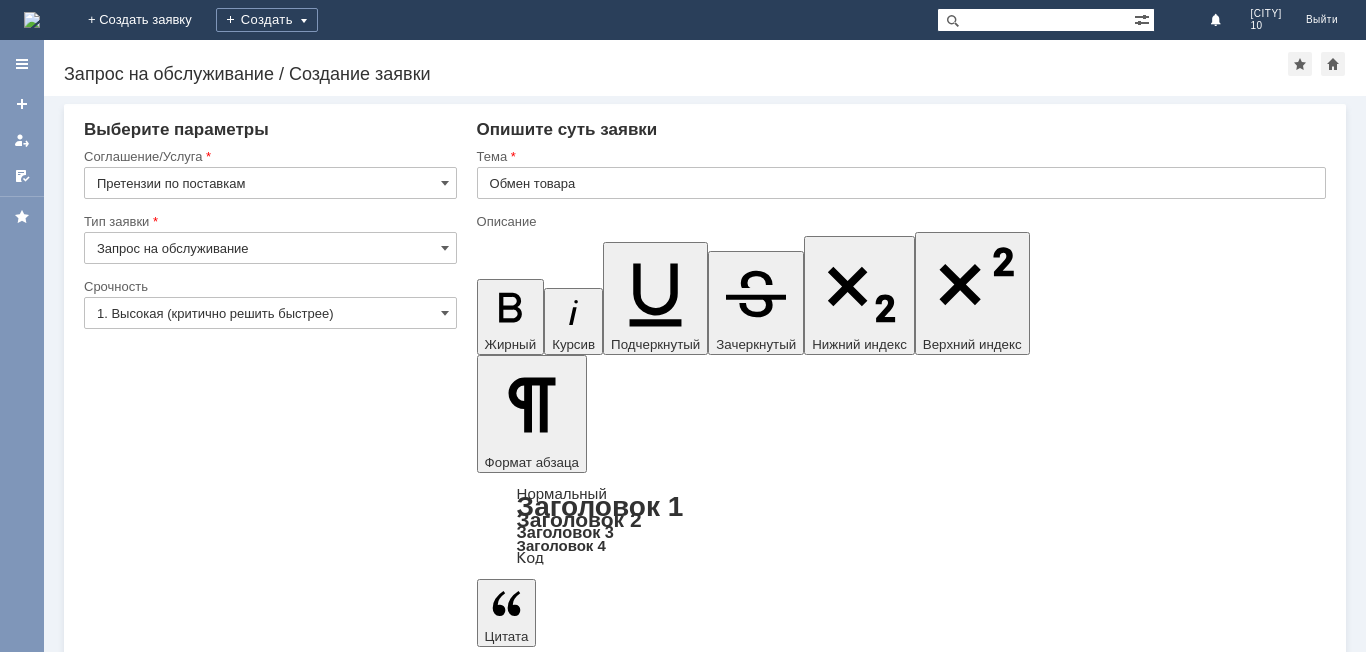 scroll, scrollTop: 1420, scrollLeft: 13, axis: both 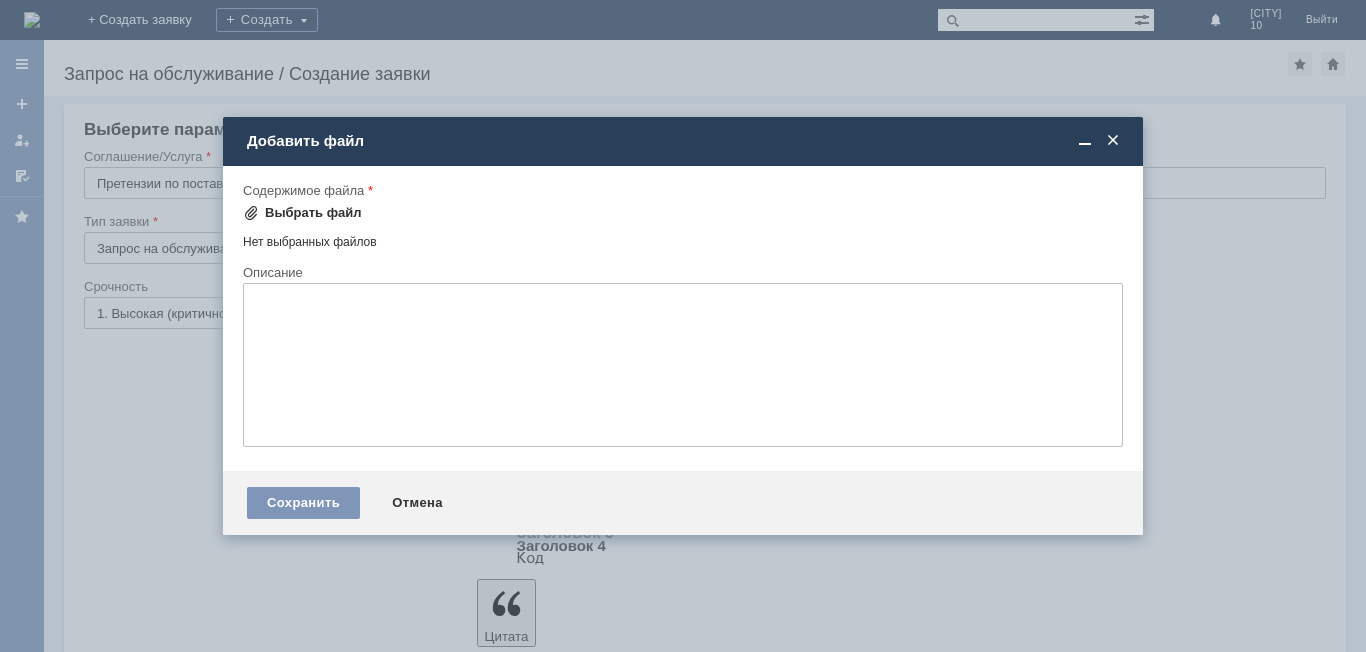 click on "Выбрать файл" at bounding box center (313, 213) 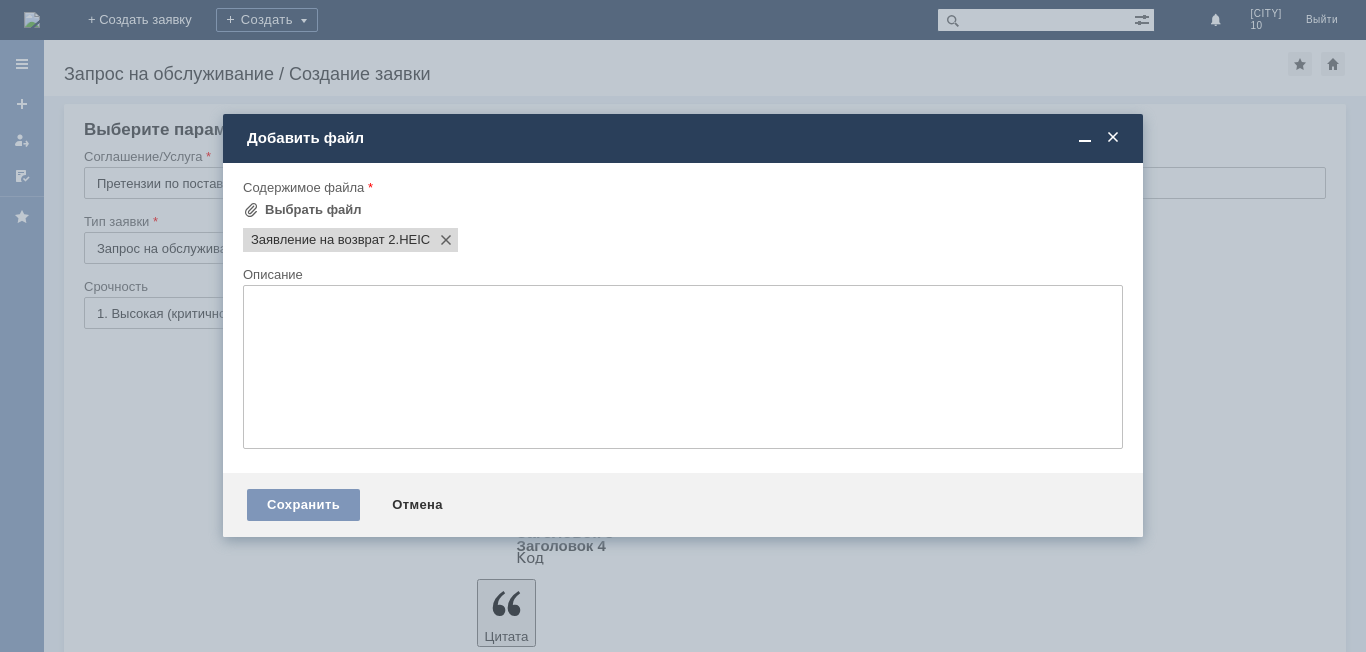 scroll, scrollTop: 0, scrollLeft: 0, axis: both 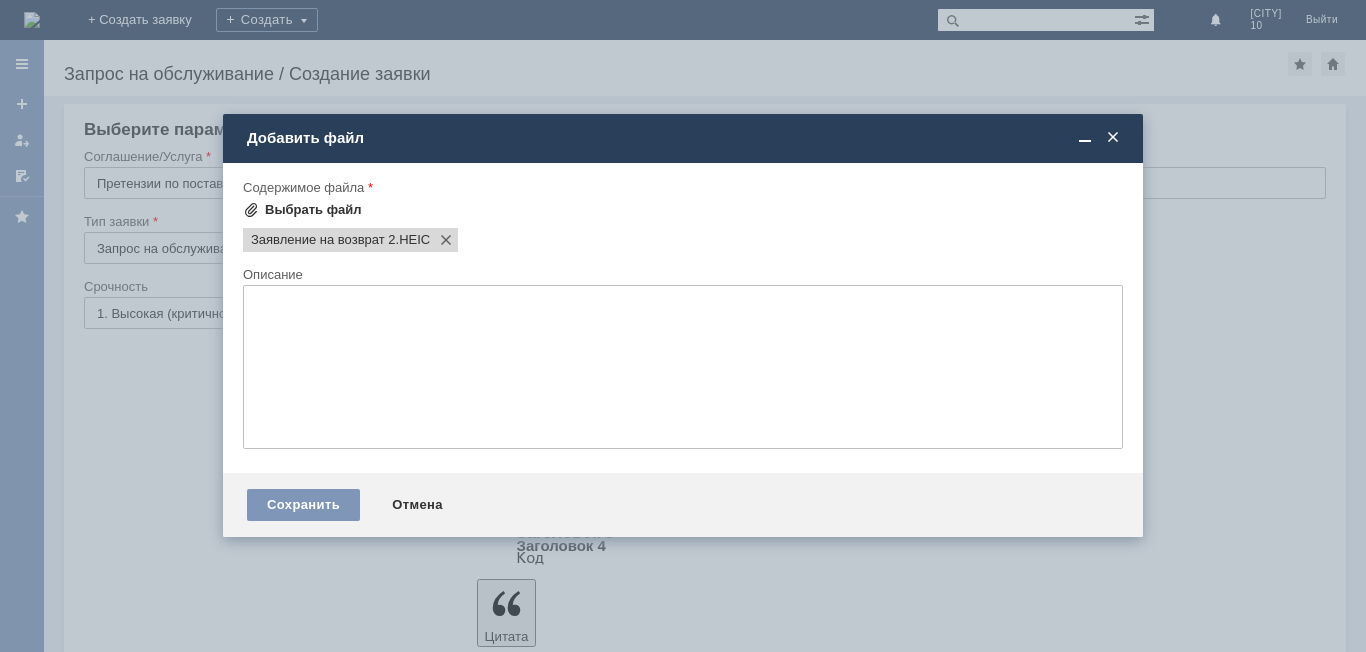 click on "Выбрать файл" at bounding box center (313, 210) 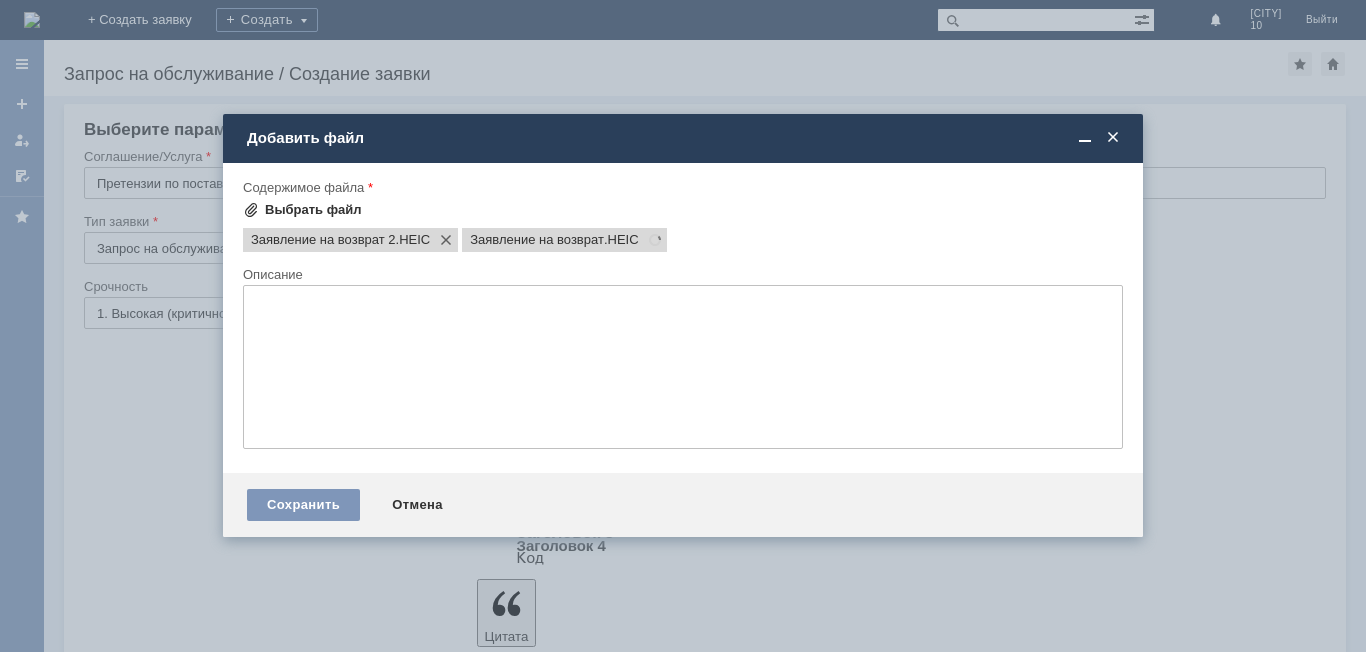 scroll, scrollTop: 0, scrollLeft: 0, axis: both 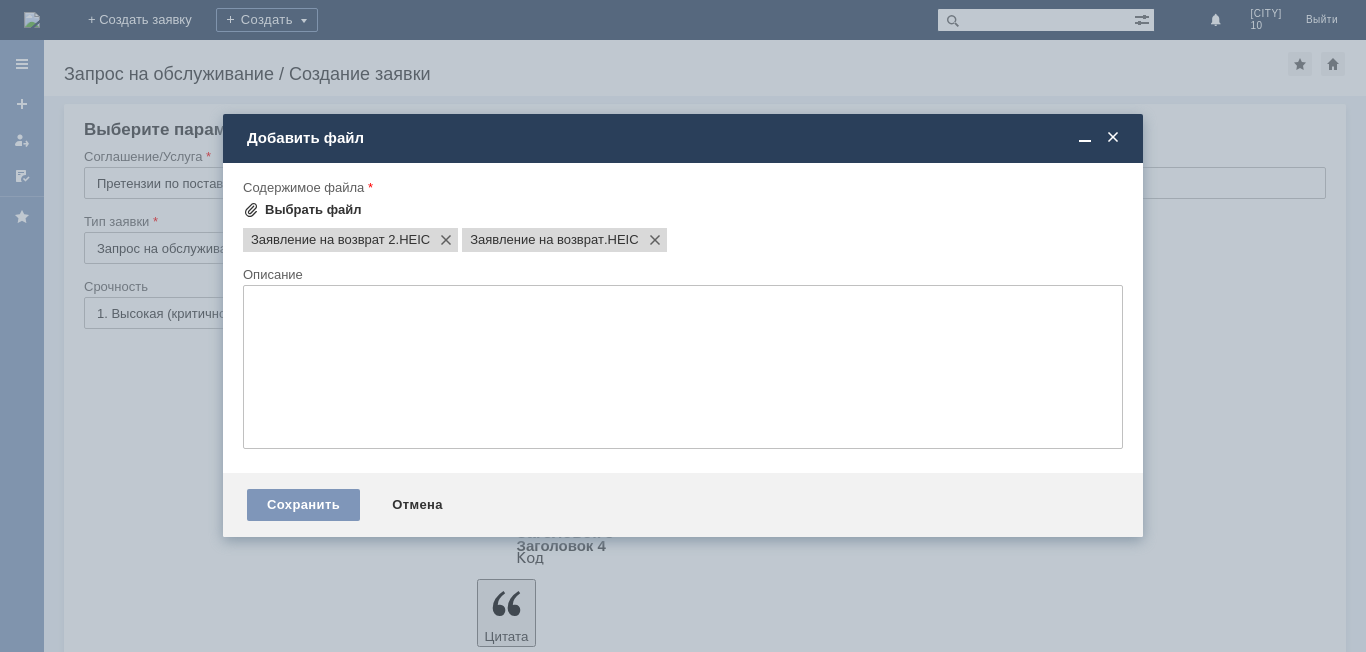 click on "Выбрать файл" at bounding box center (313, 210) 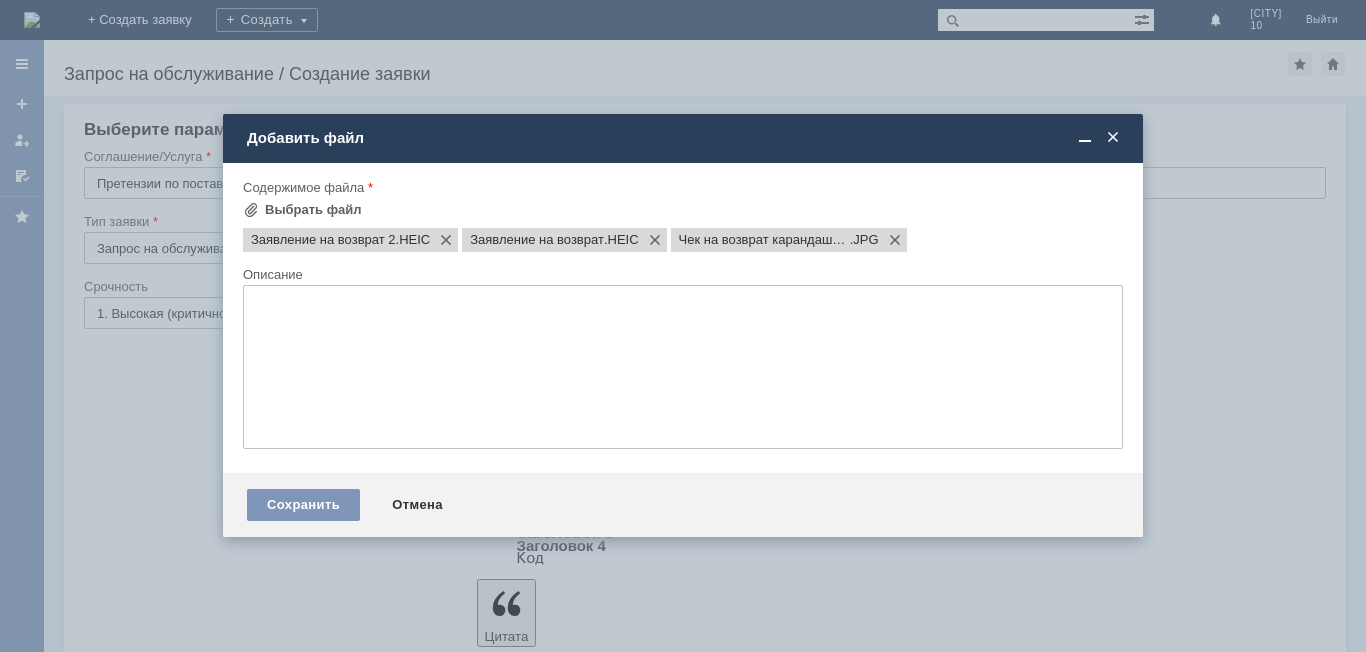 scroll, scrollTop: 0, scrollLeft: 0, axis: both 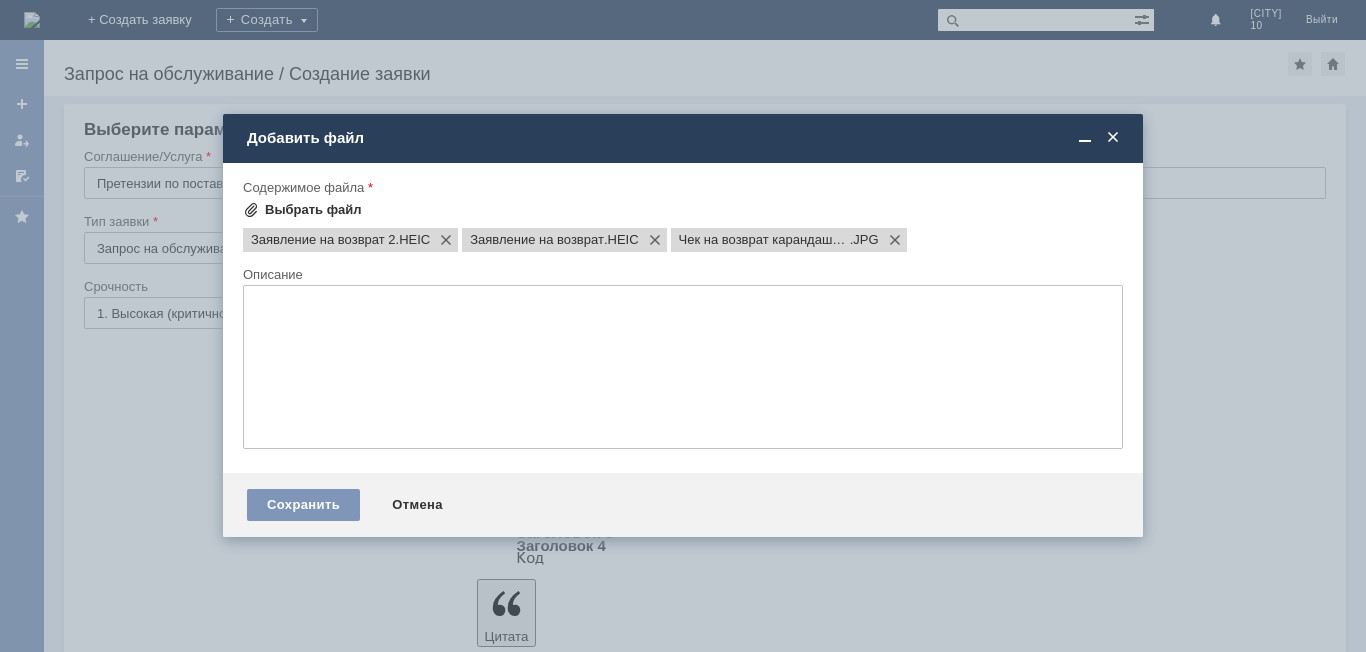 click on "Выбрать файл" at bounding box center (313, 210) 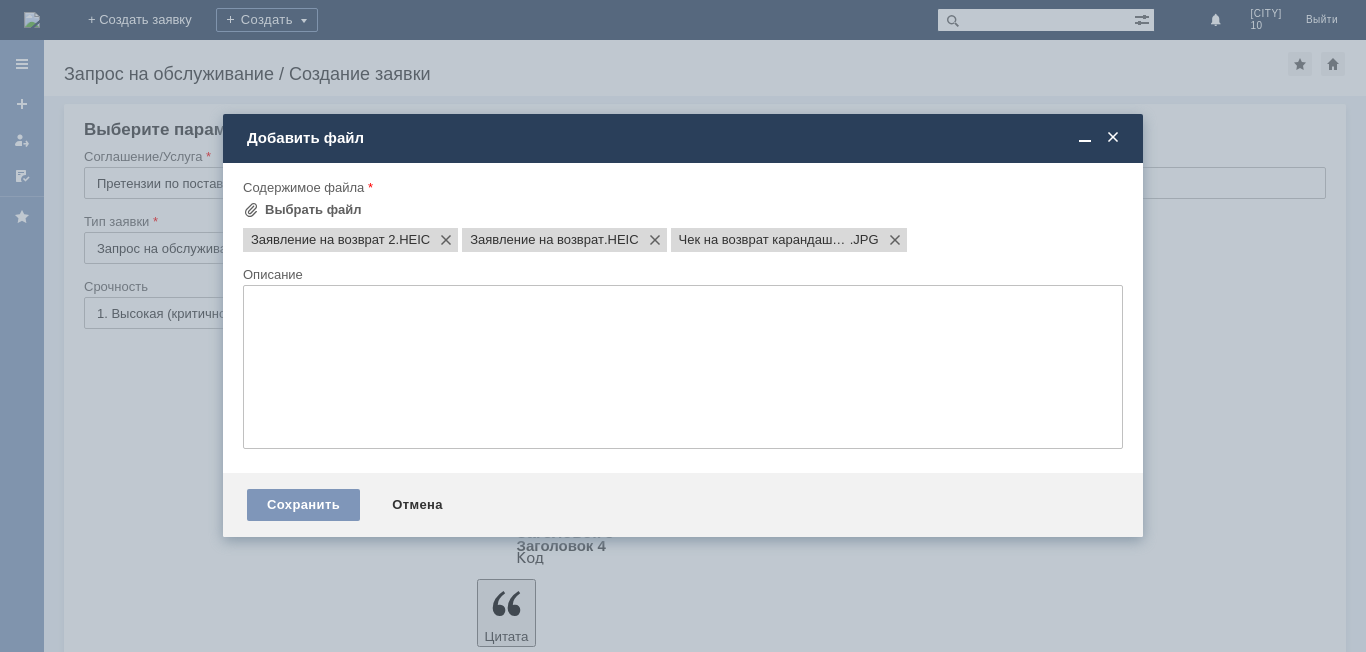 scroll, scrollTop: 0, scrollLeft: 0, axis: both 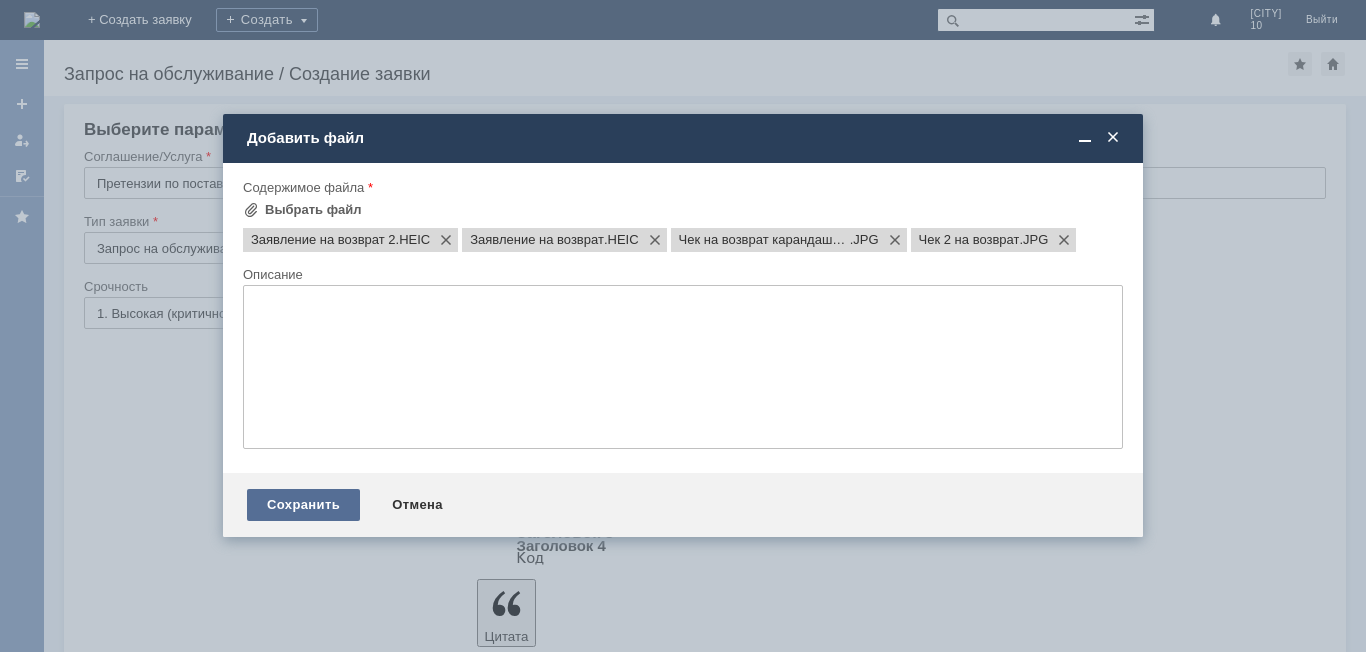 click on "Сохранить" at bounding box center [303, 505] 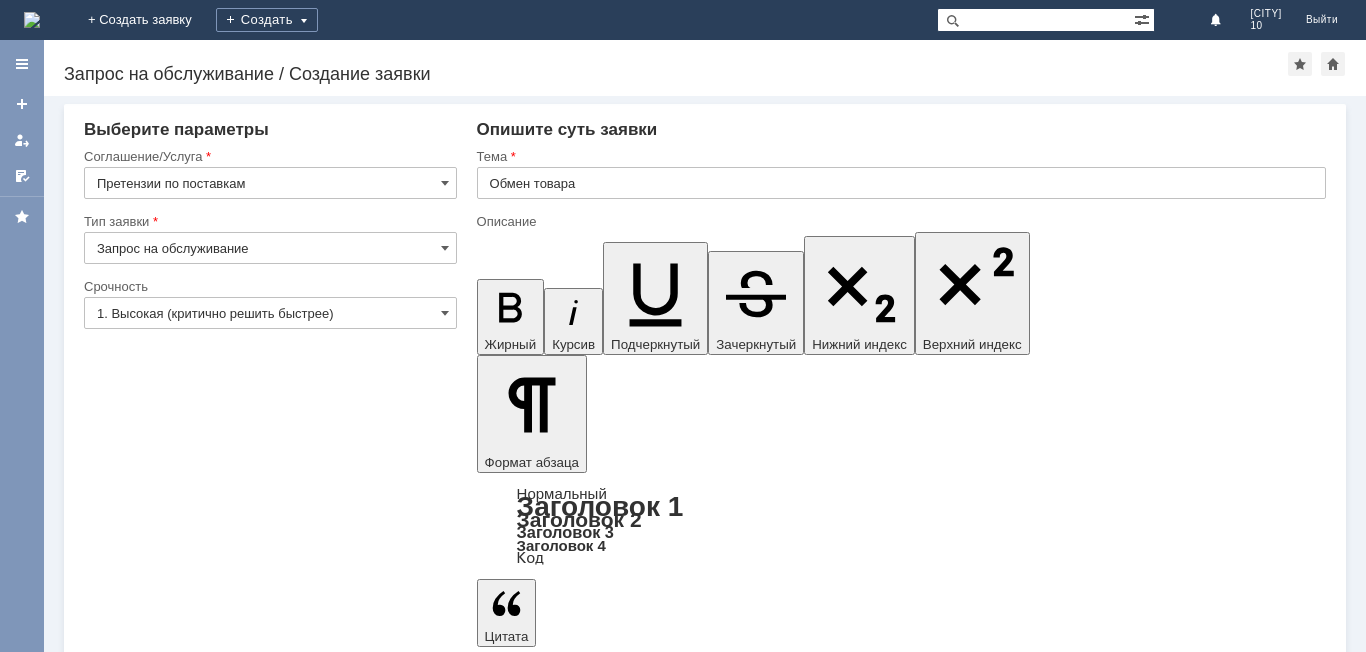 click on "Сохранить" at bounding box center (144, 5825) 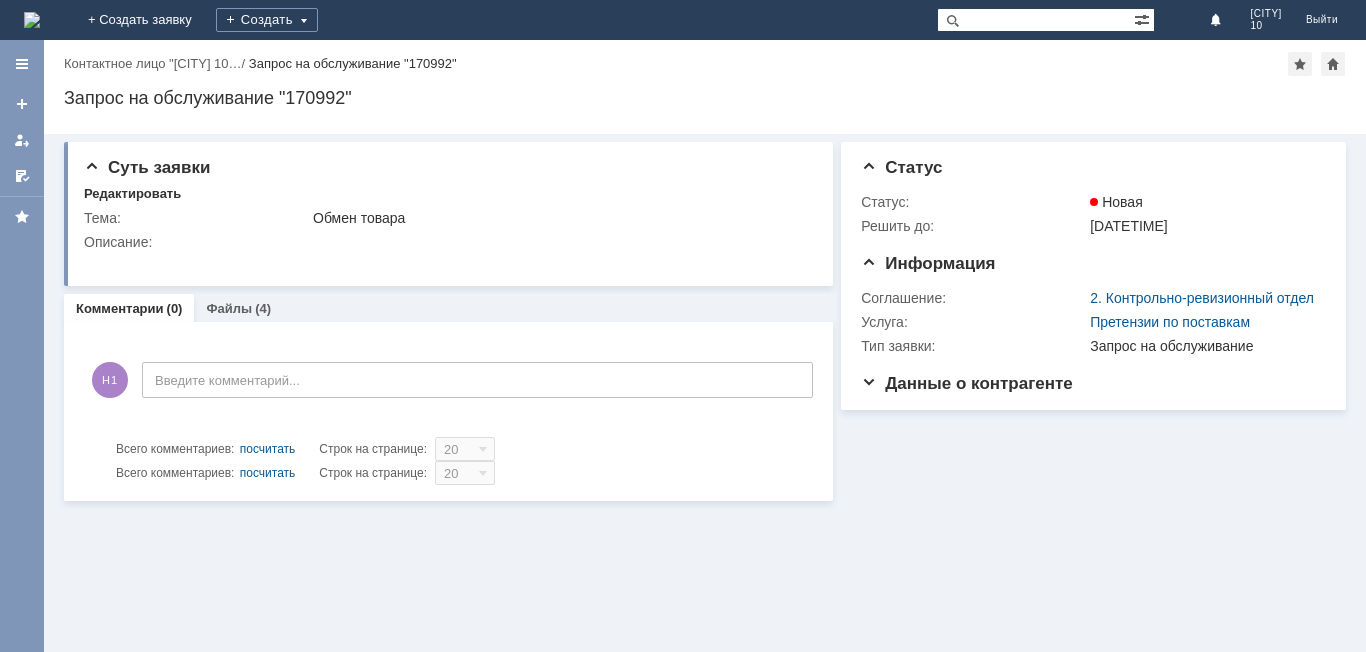 scroll, scrollTop: 0, scrollLeft: 0, axis: both 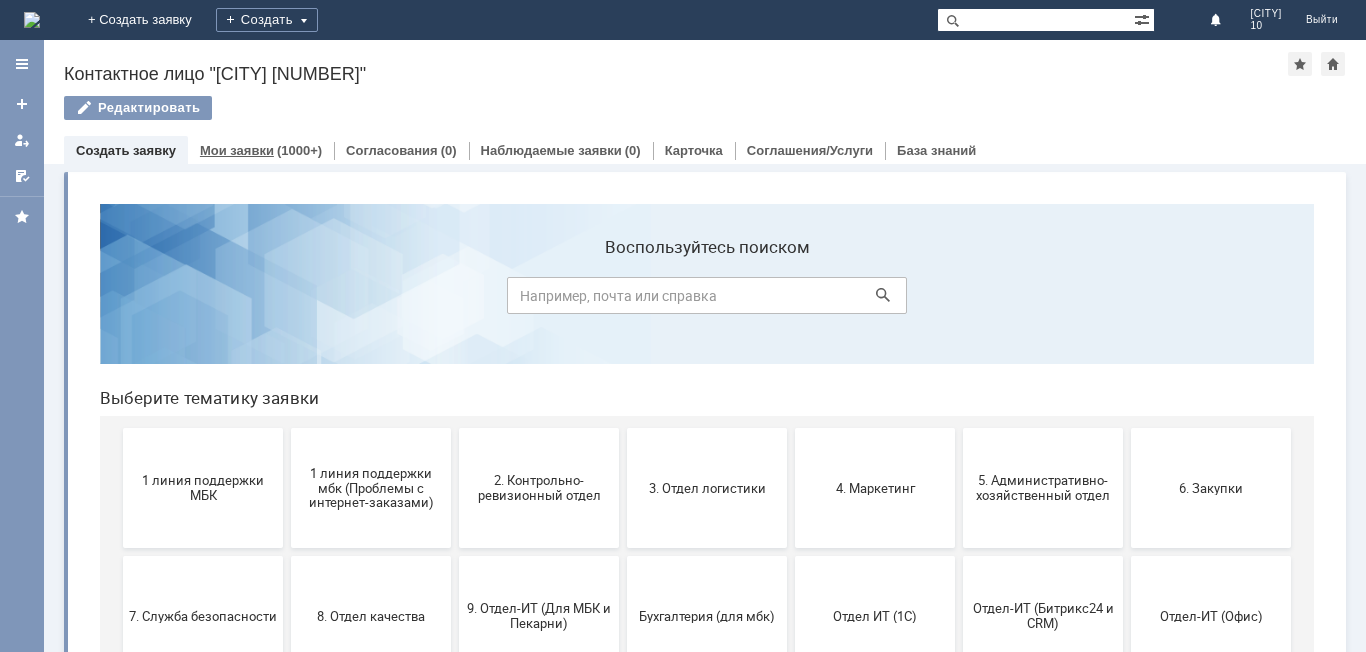 click on "Мои заявки" at bounding box center [237, 150] 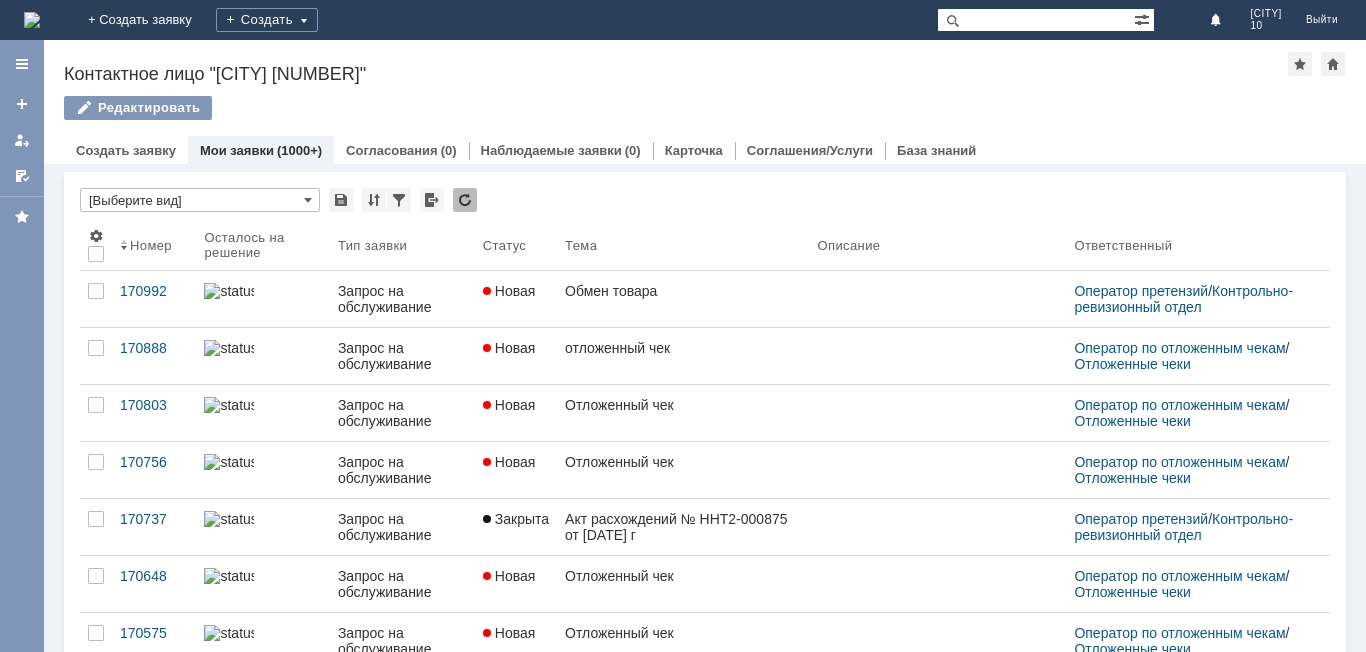 scroll, scrollTop: 0, scrollLeft: 0, axis: both 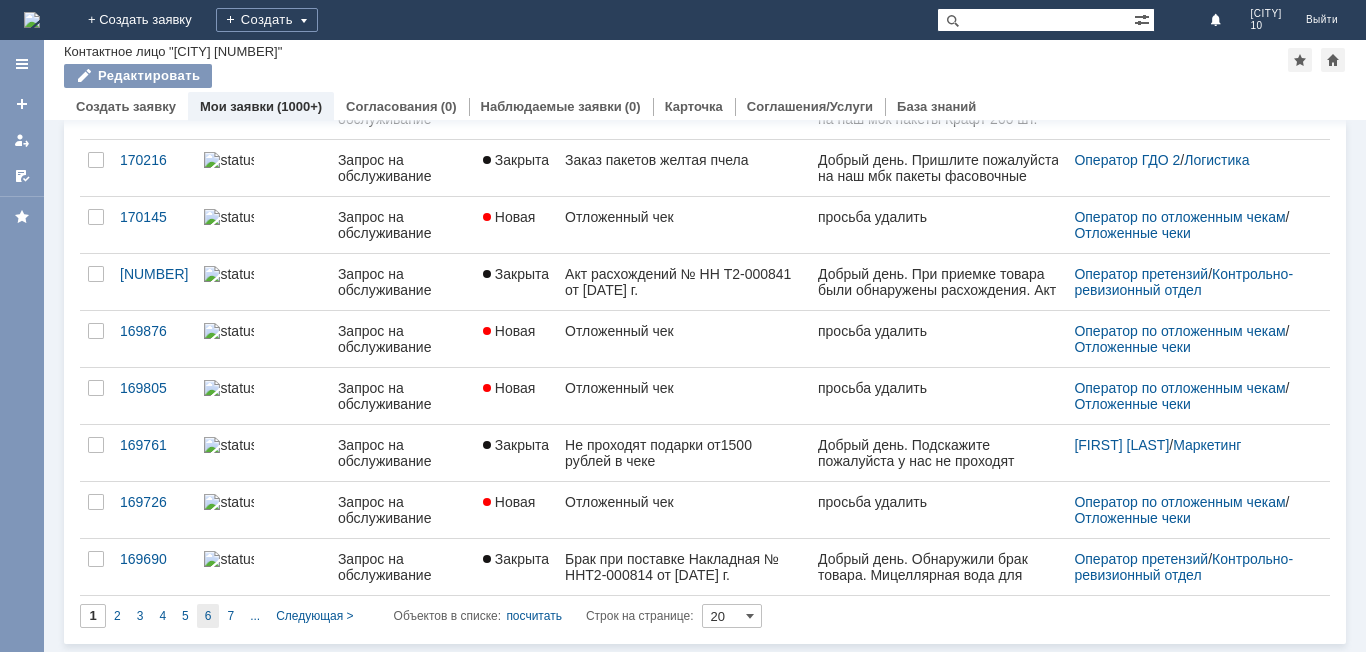 click on "6" at bounding box center (208, 616) 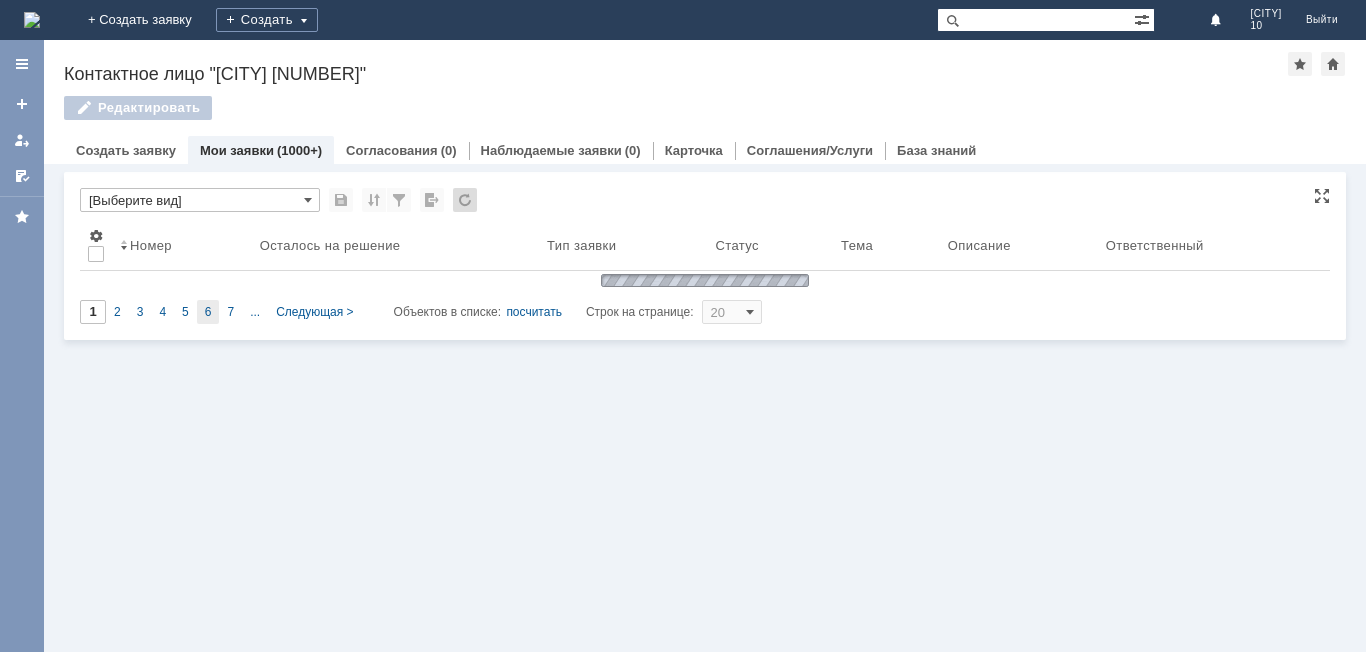 type on "6" 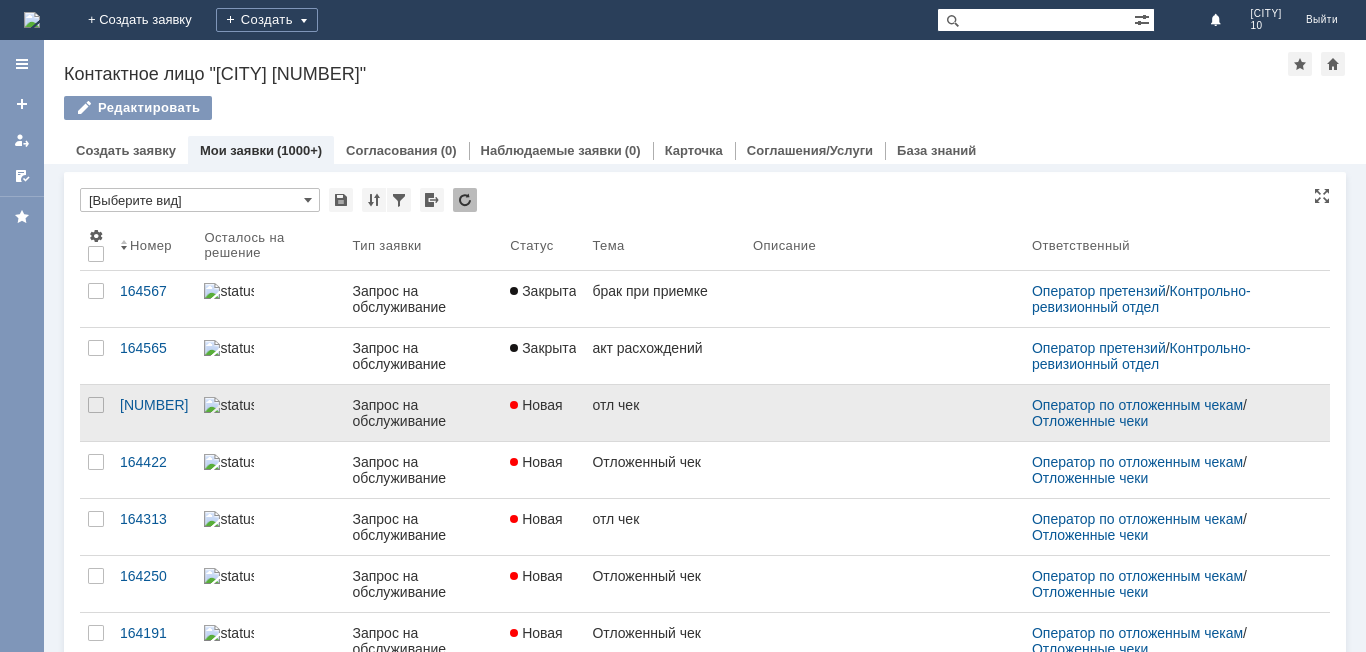 scroll, scrollTop: 8, scrollLeft: 0, axis: vertical 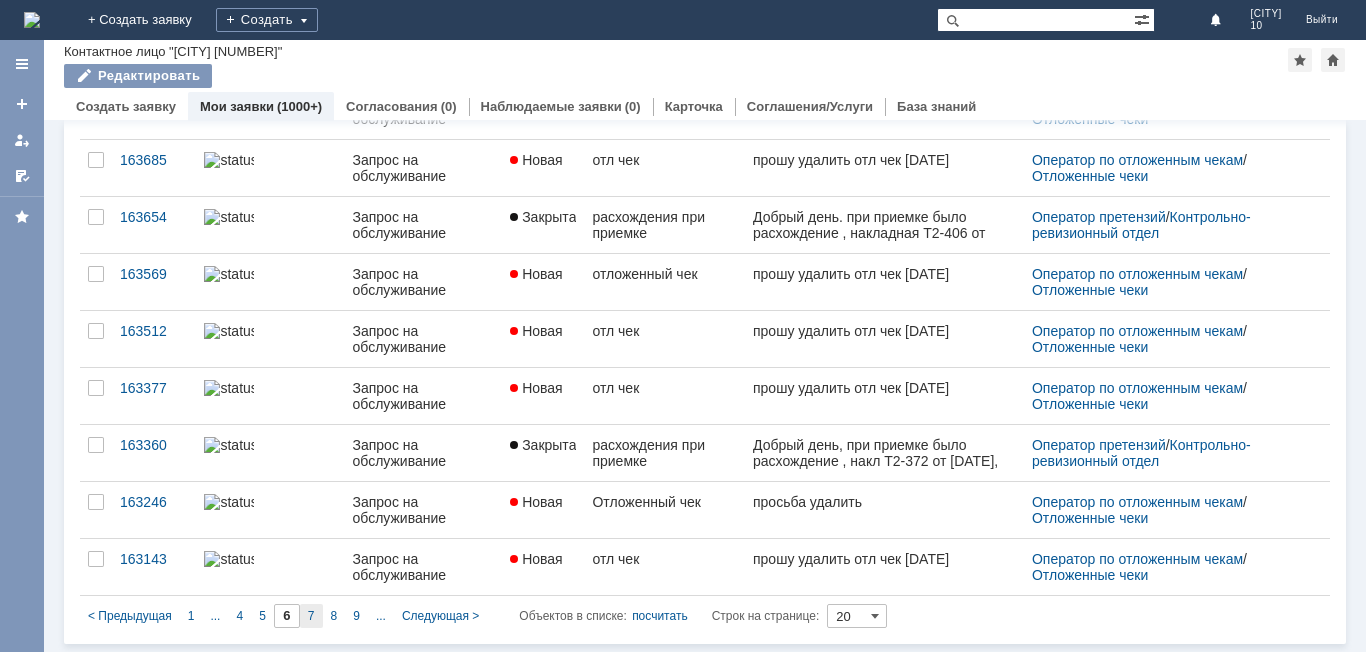 click on "7" at bounding box center (311, 616) 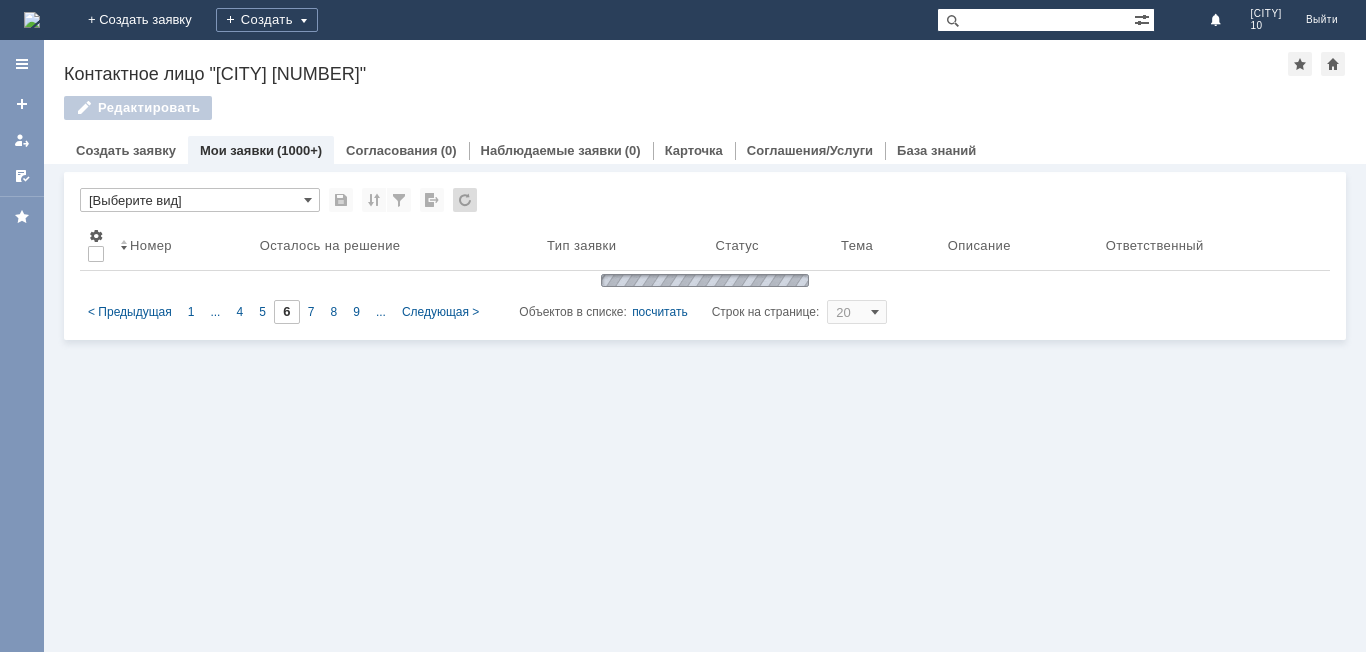 type on "7" 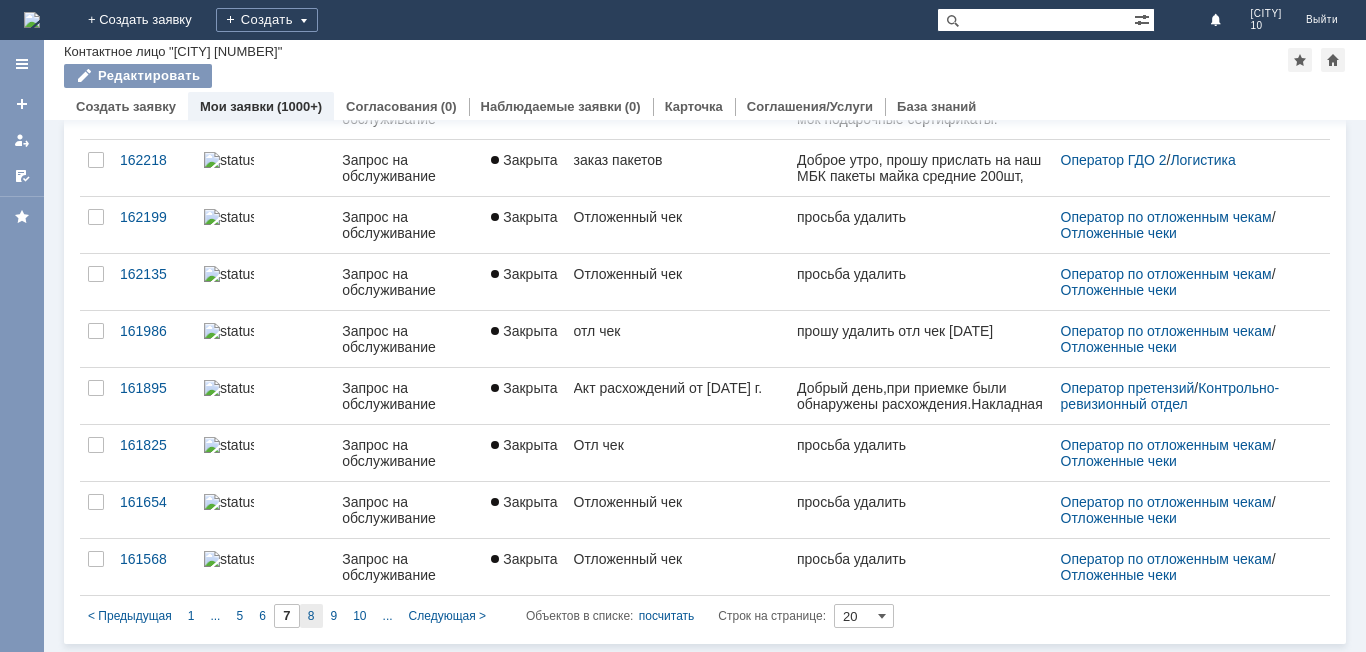 click on "8" at bounding box center (311, 616) 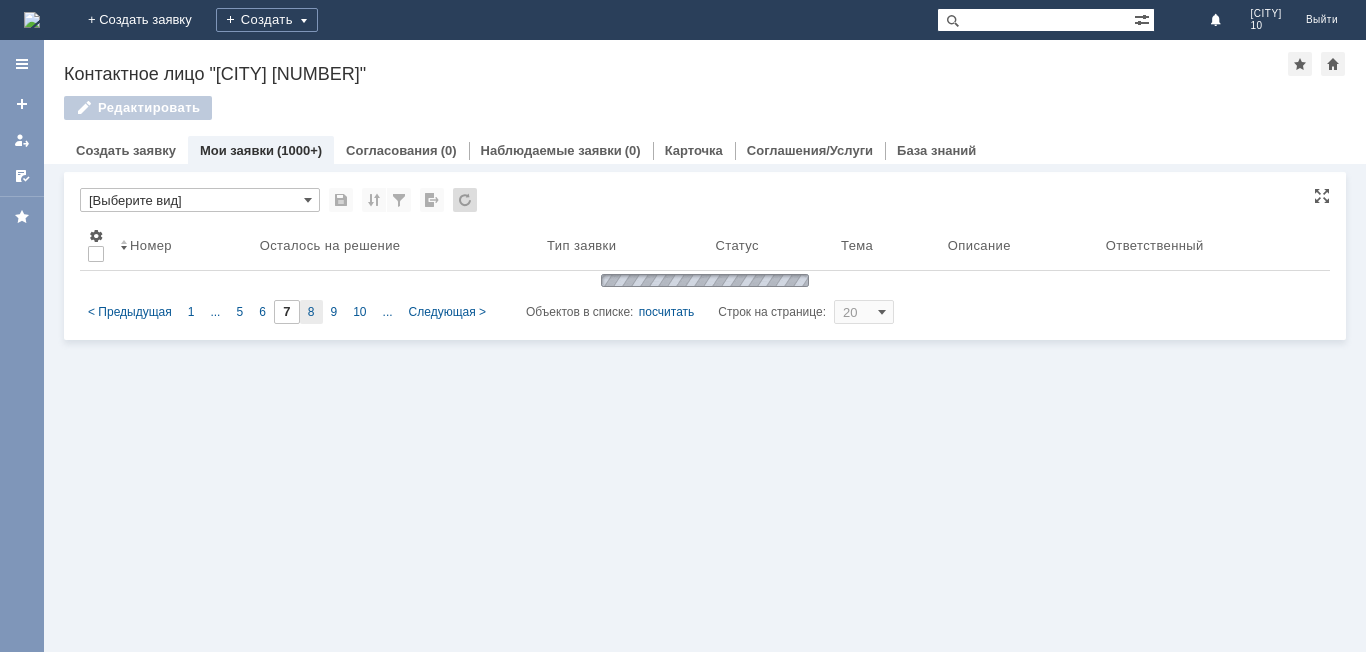 type on "8" 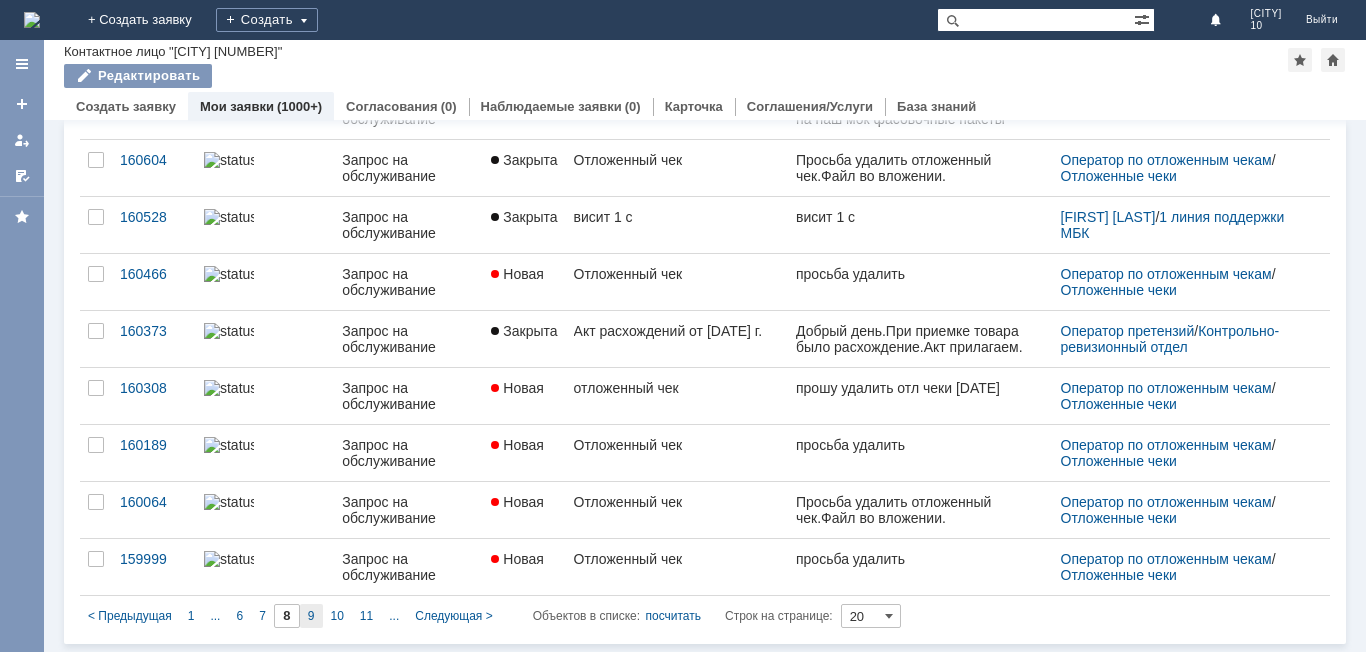 click on "9" at bounding box center [311, 616] 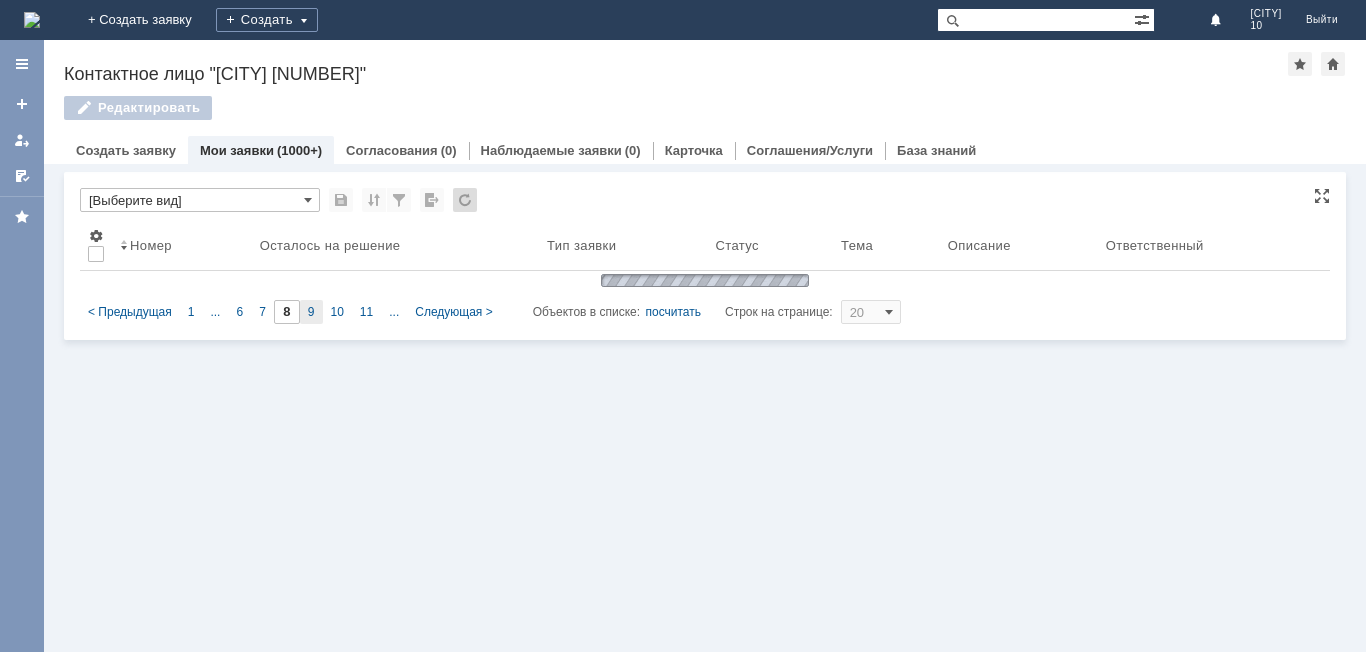 type on "9" 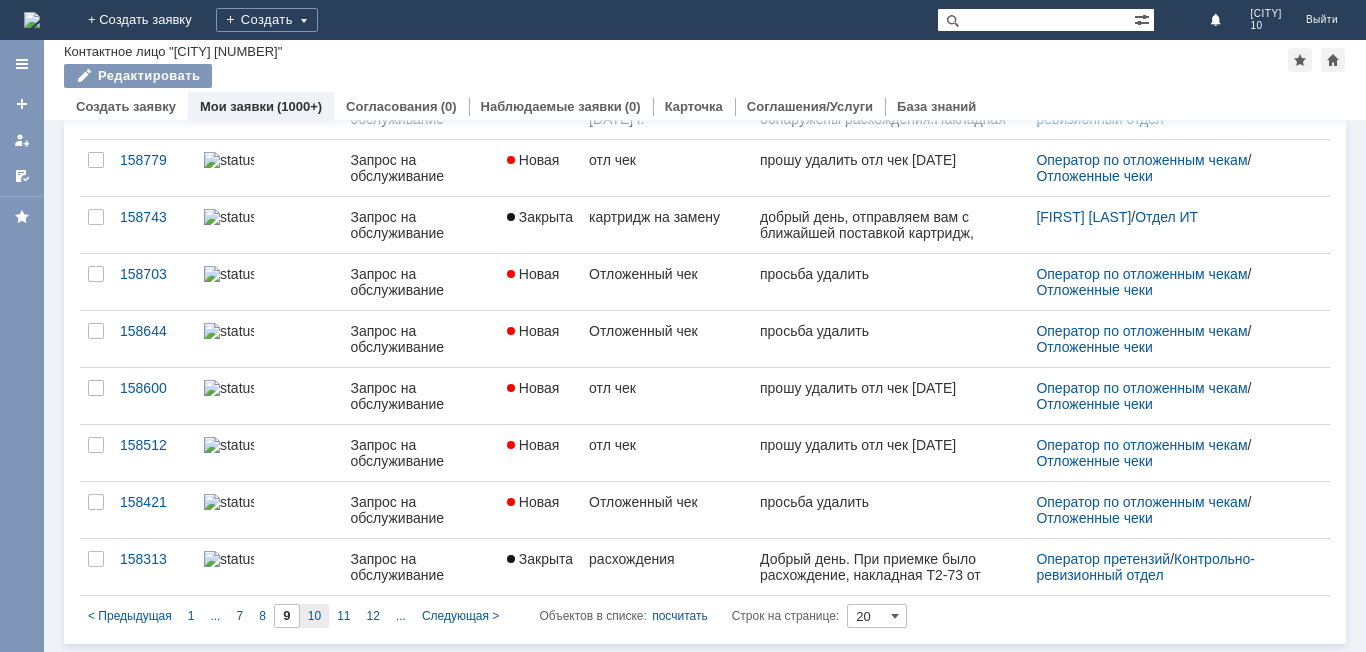 click on "10" at bounding box center [314, 616] 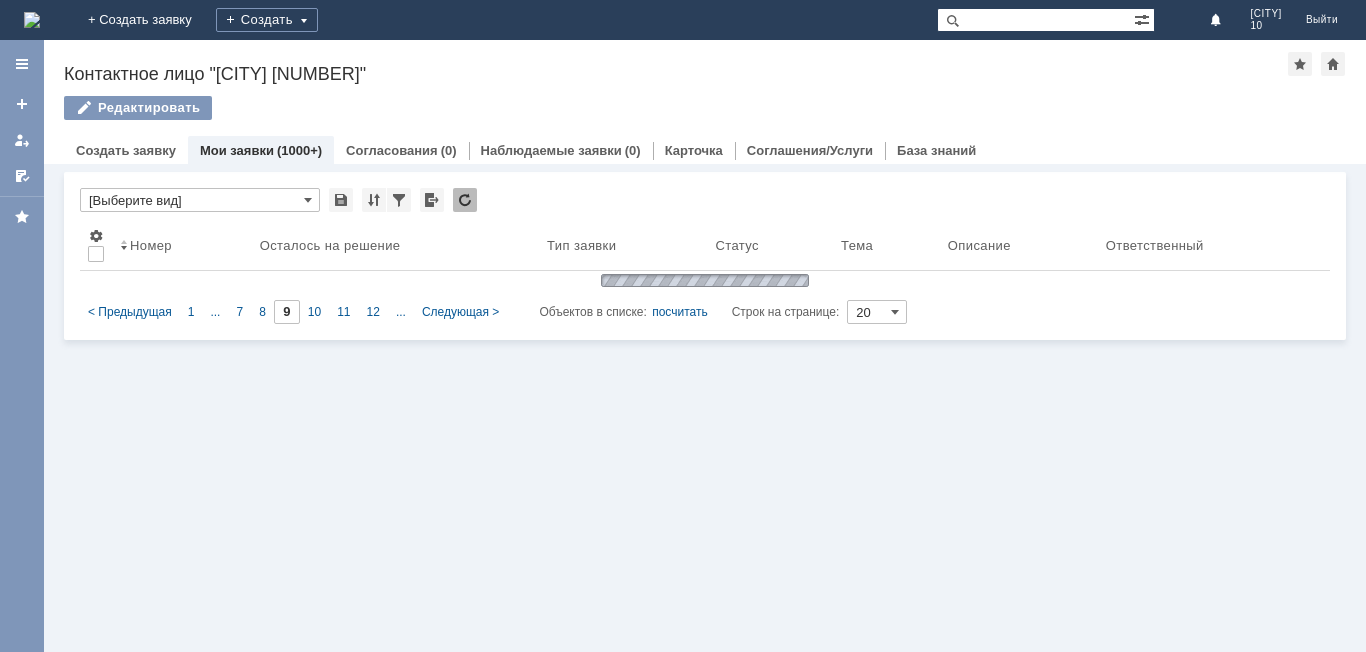 type on "10" 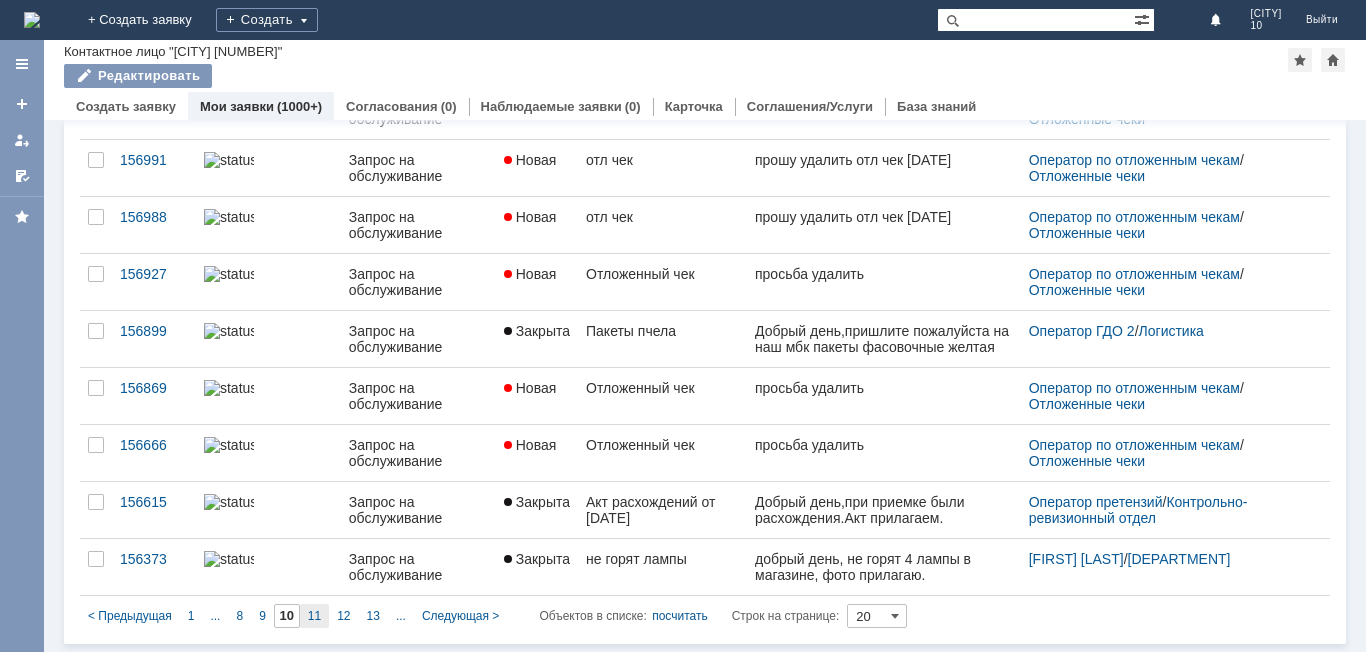 click on "11" at bounding box center (314, 616) 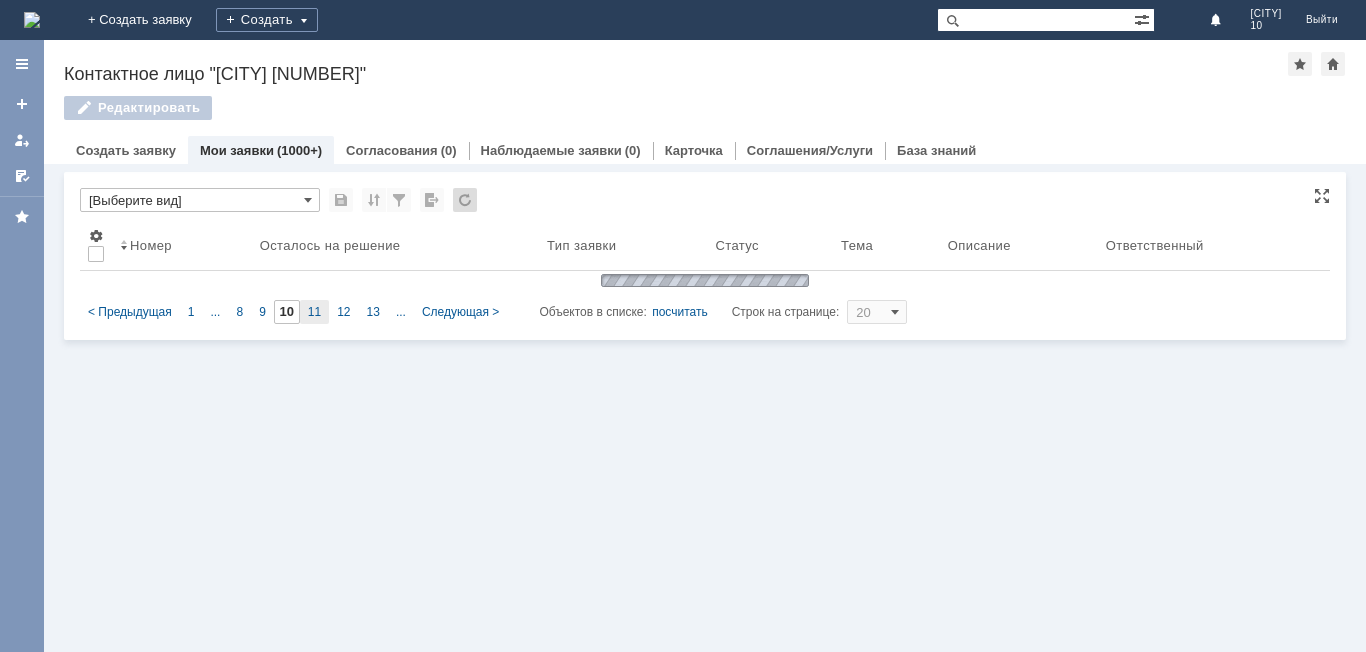 type on "11" 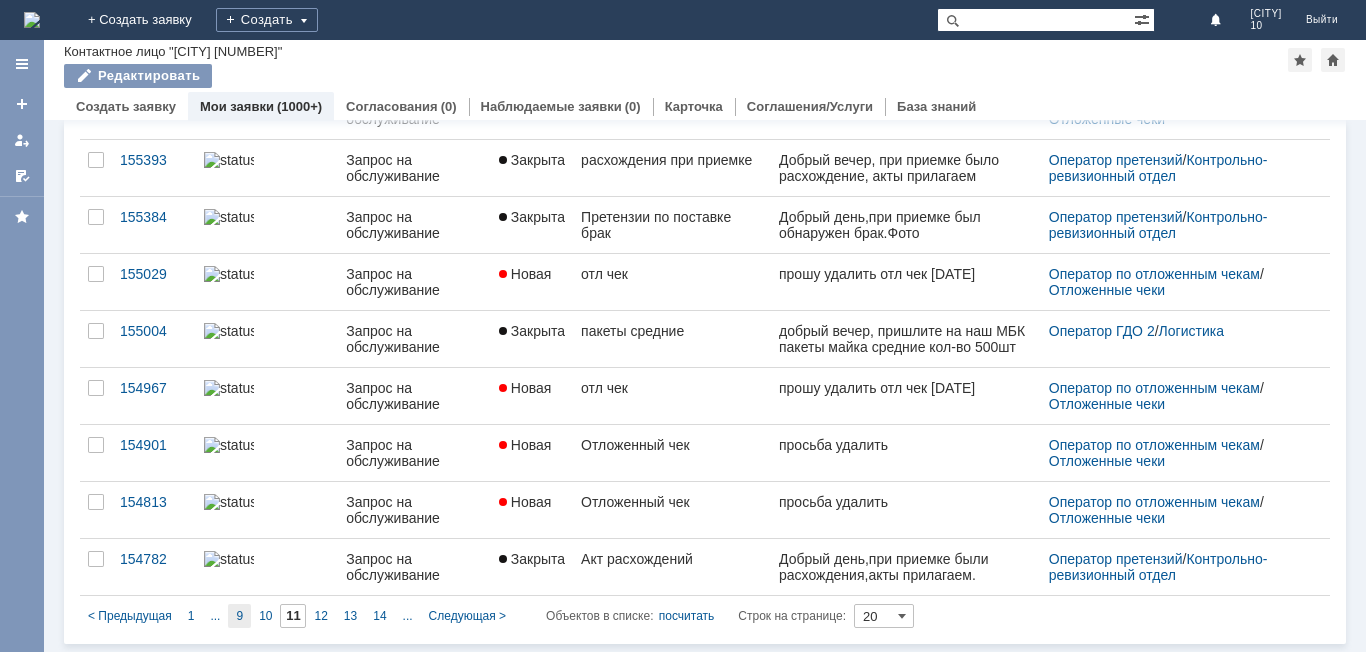 click on "9" at bounding box center (239, 616) 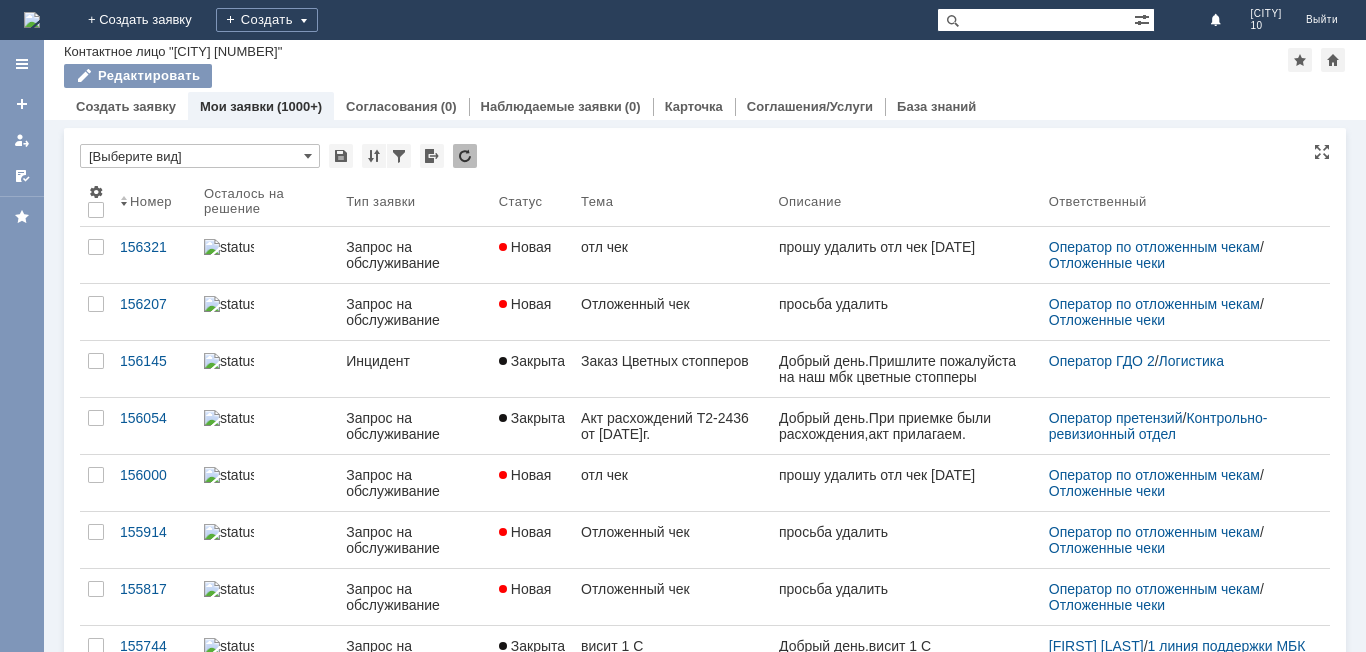 type on "9" 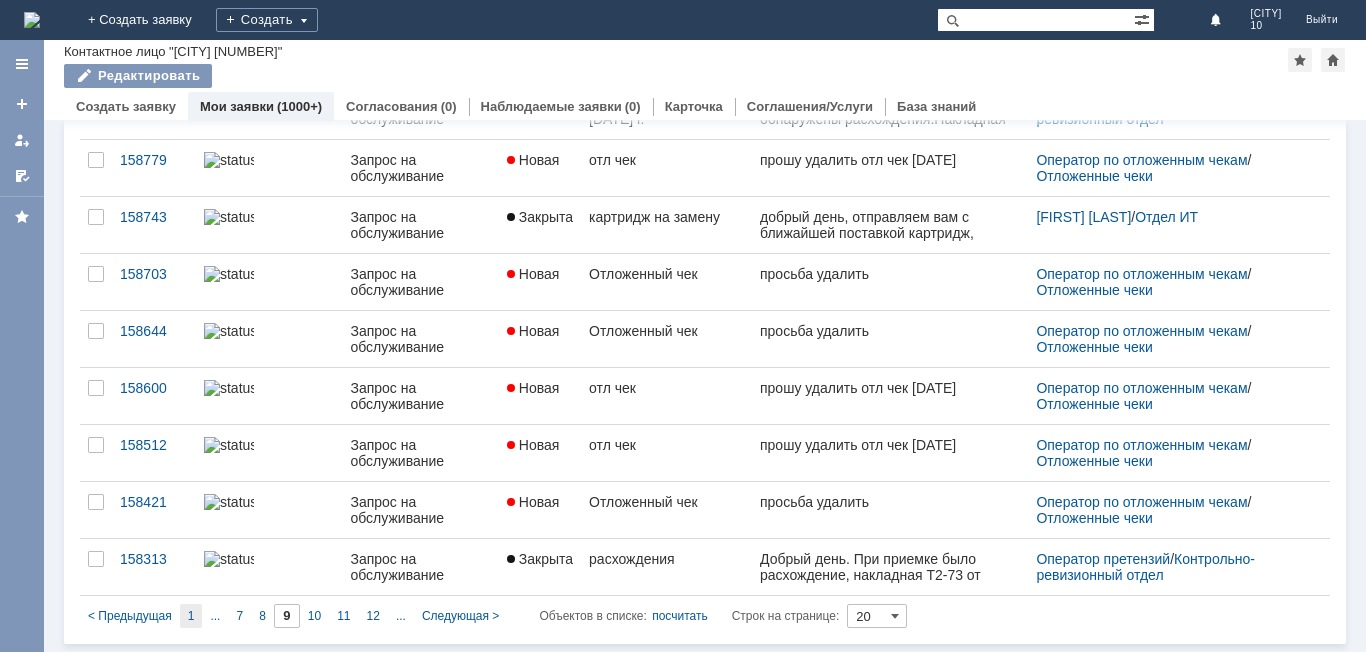 click on "1" at bounding box center (191, 616) 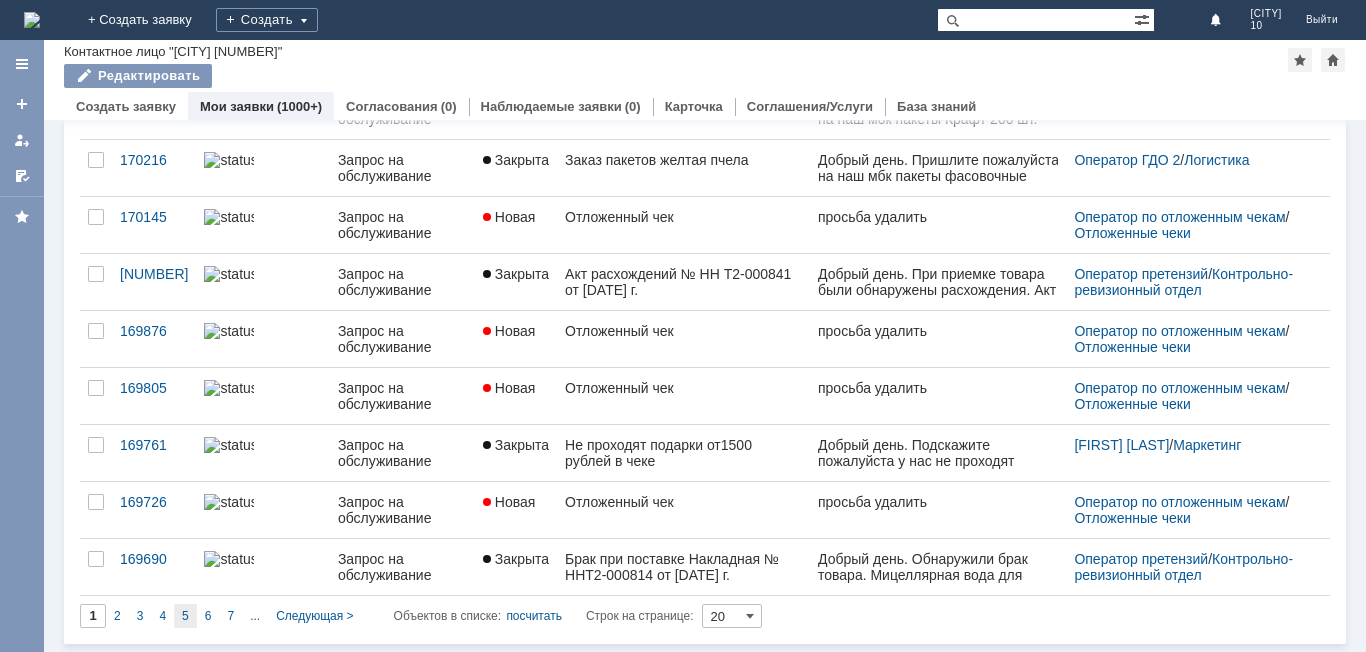 click on "5" at bounding box center [185, 616] 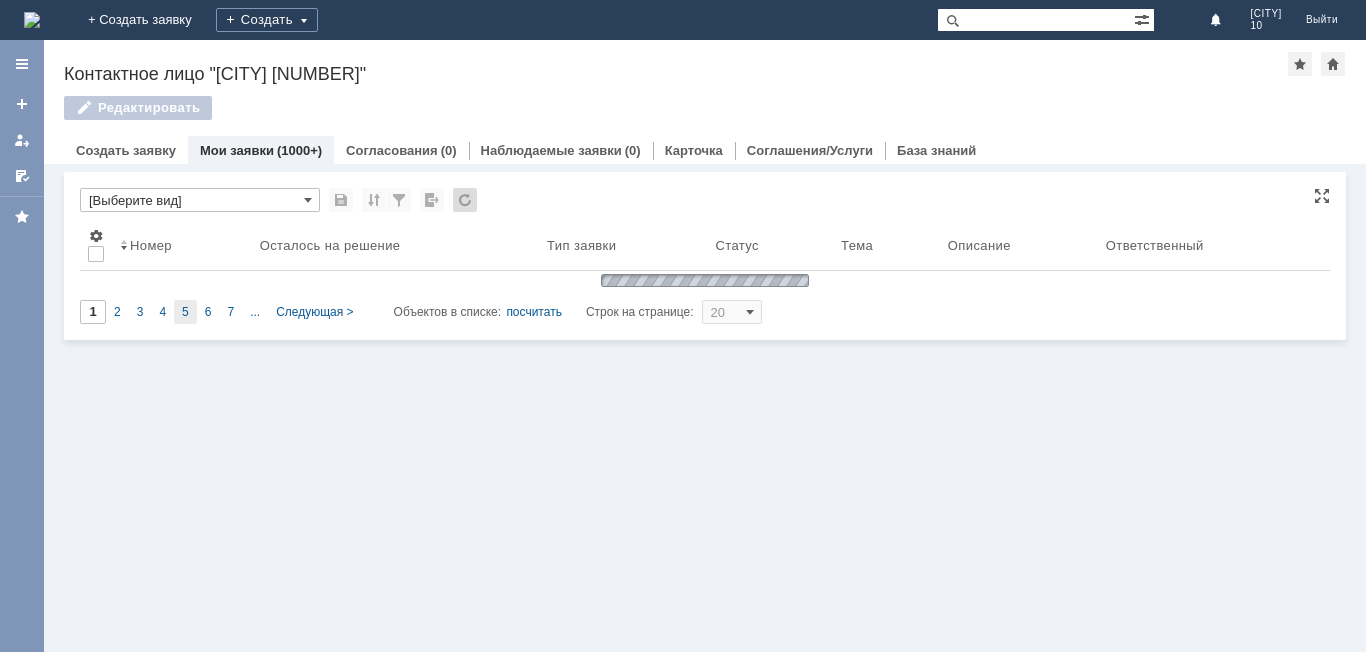 type on "5" 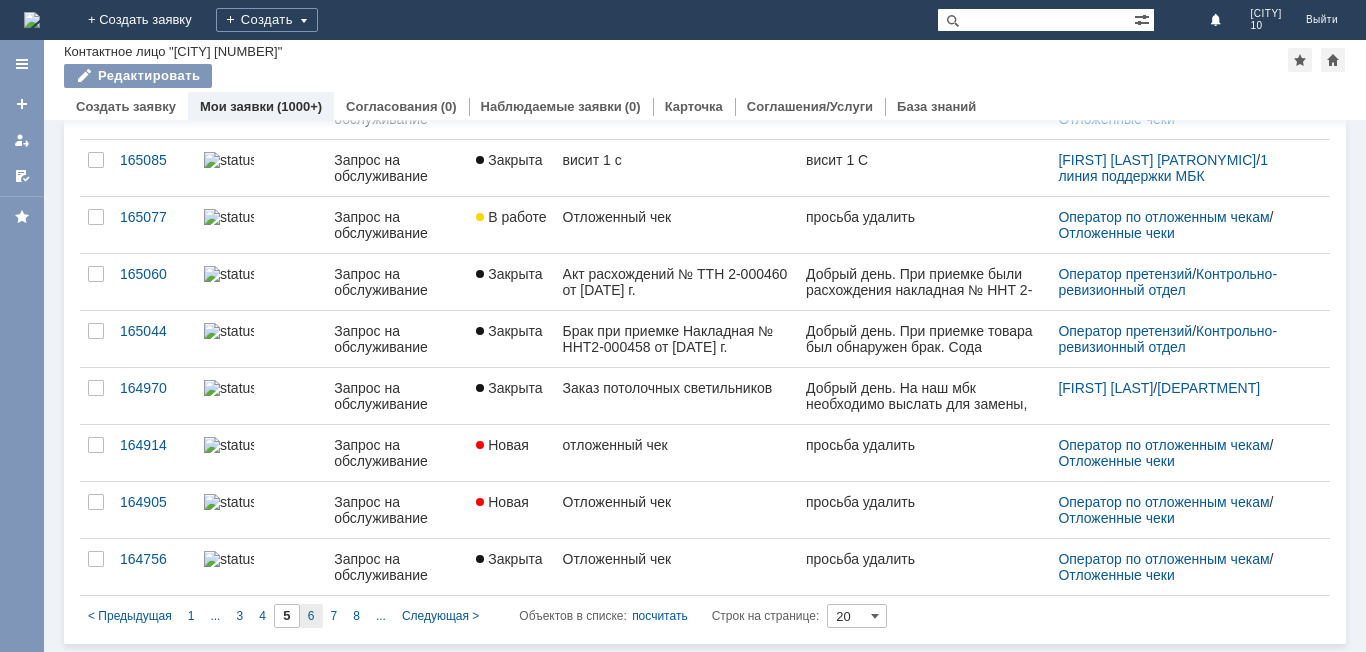 click on "6" at bounding box center [311, 616] 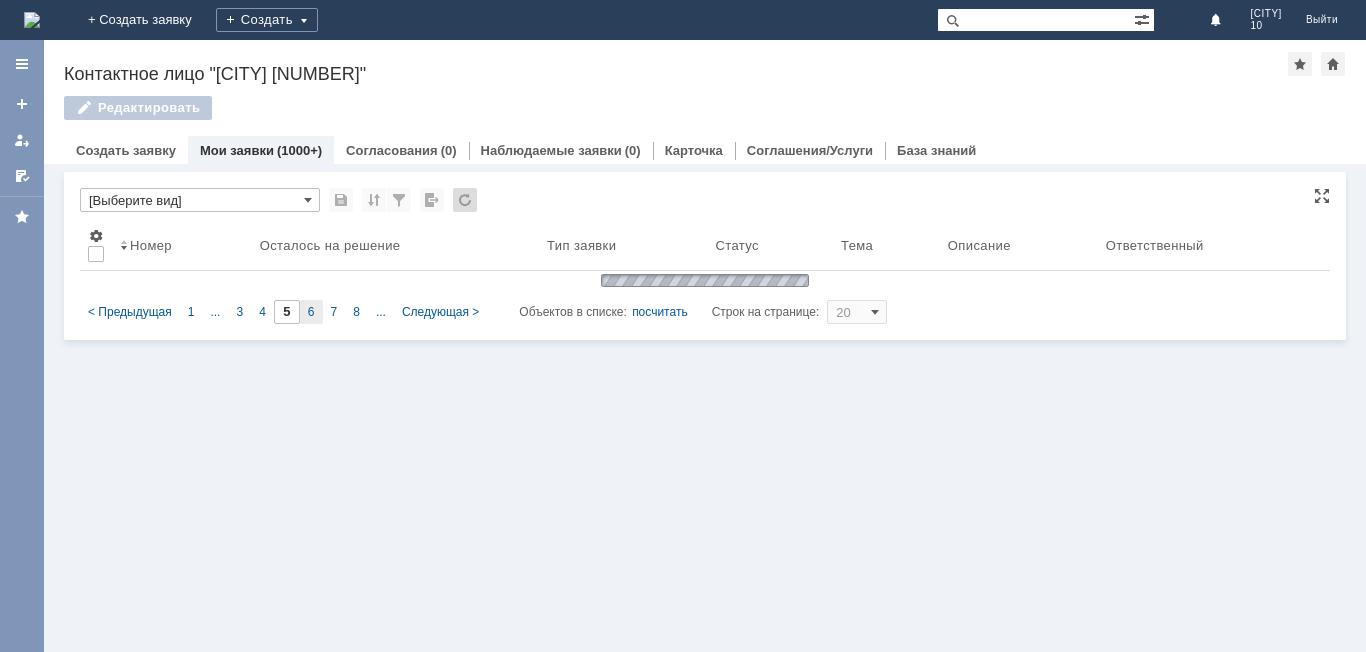 type on "6" 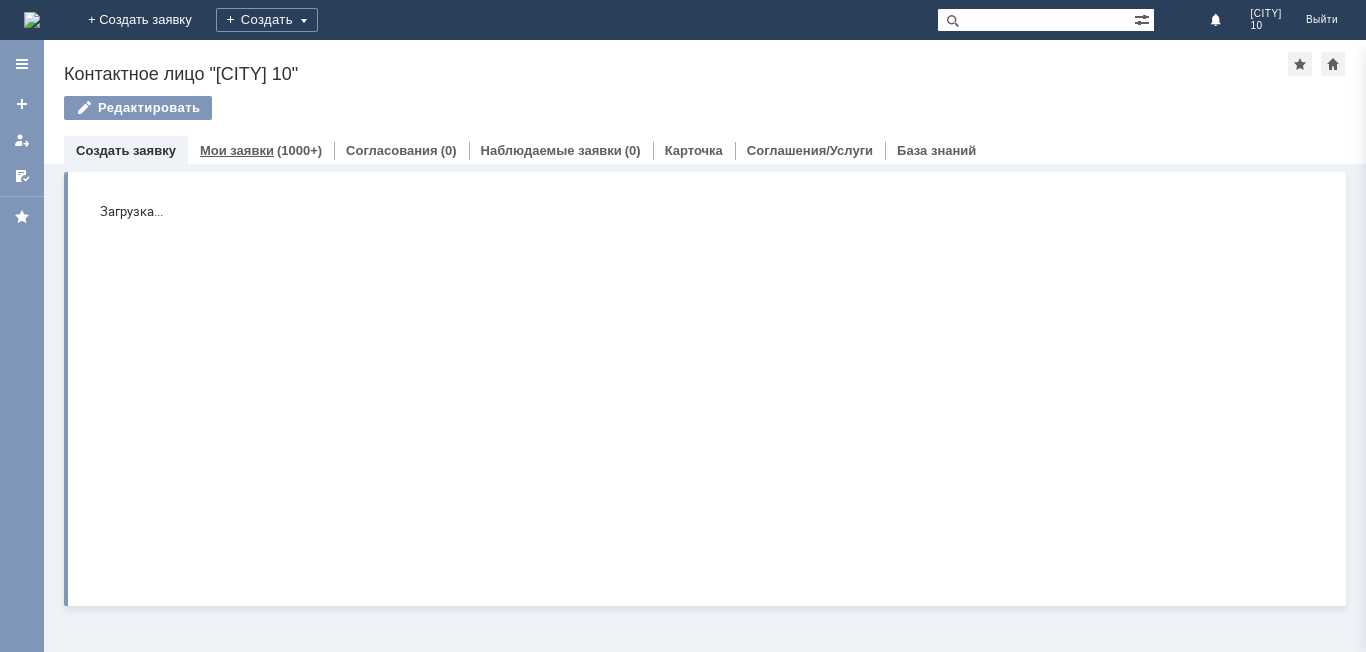 scroll, scrollTop: 0, scrollLeft: 0, axis: both 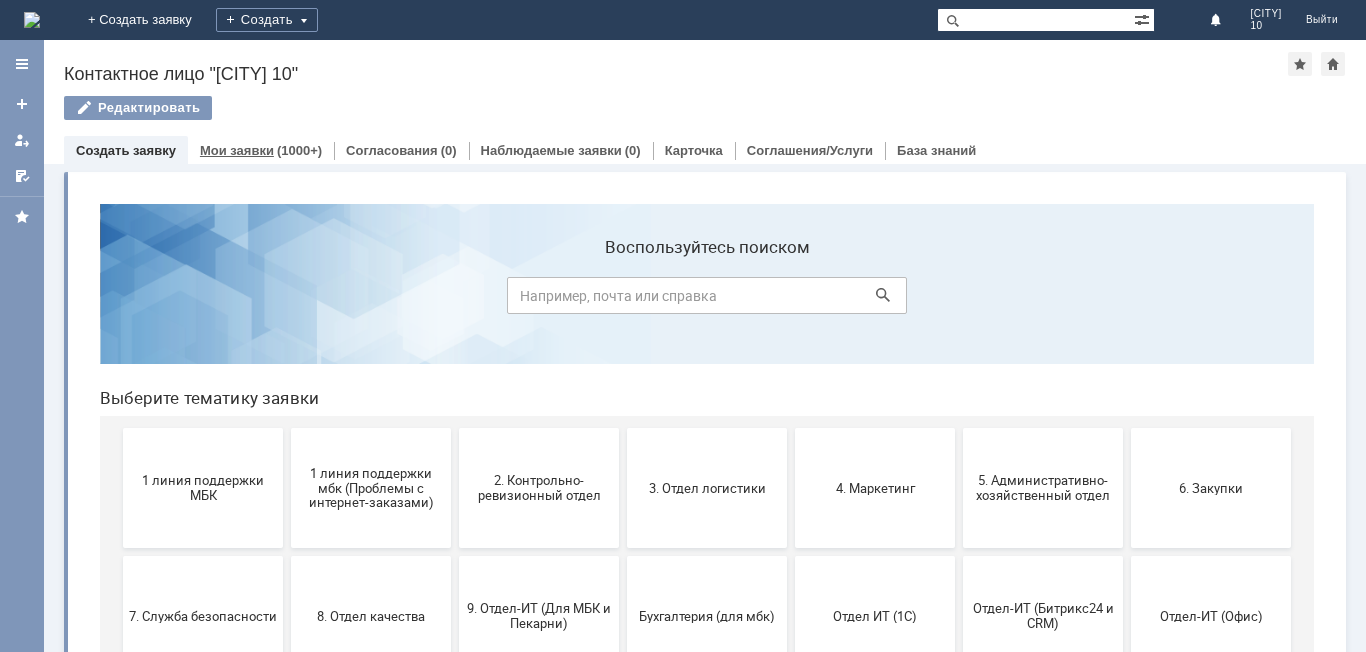 click on "Мои заявки" at bounding box center (237, 150) 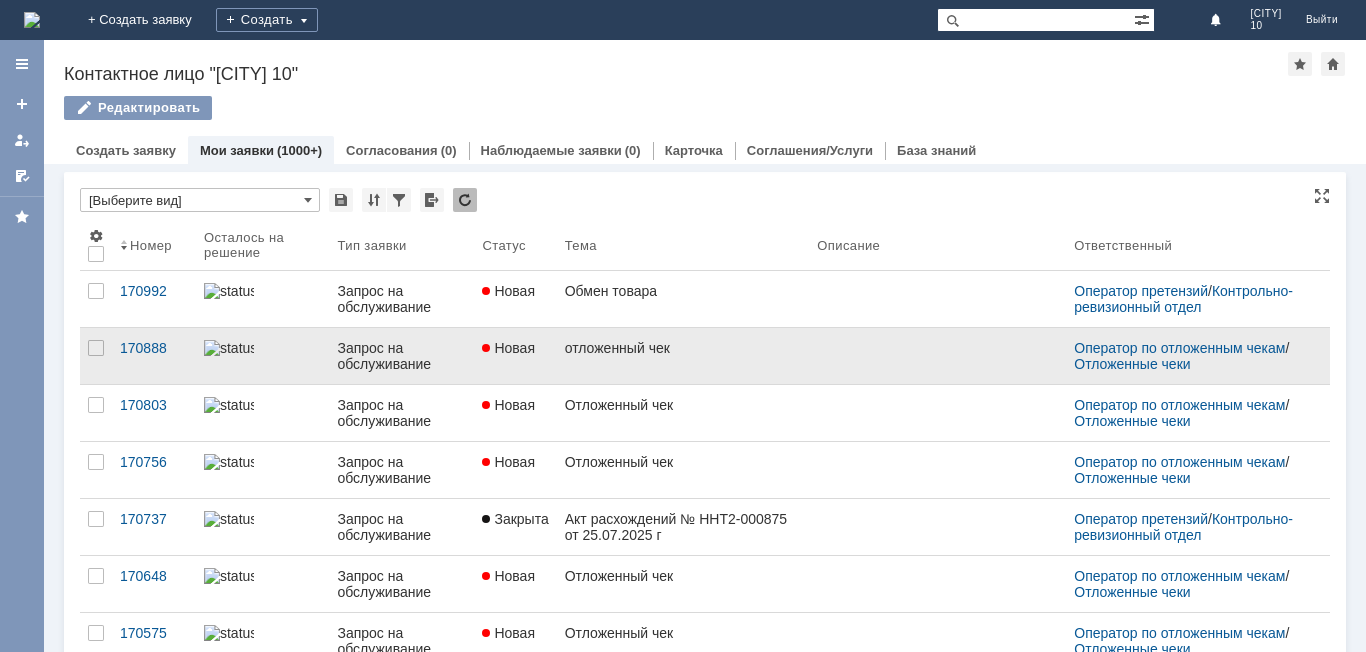scroll, scrollTop: 0, scrollLeft: 0, axis: both 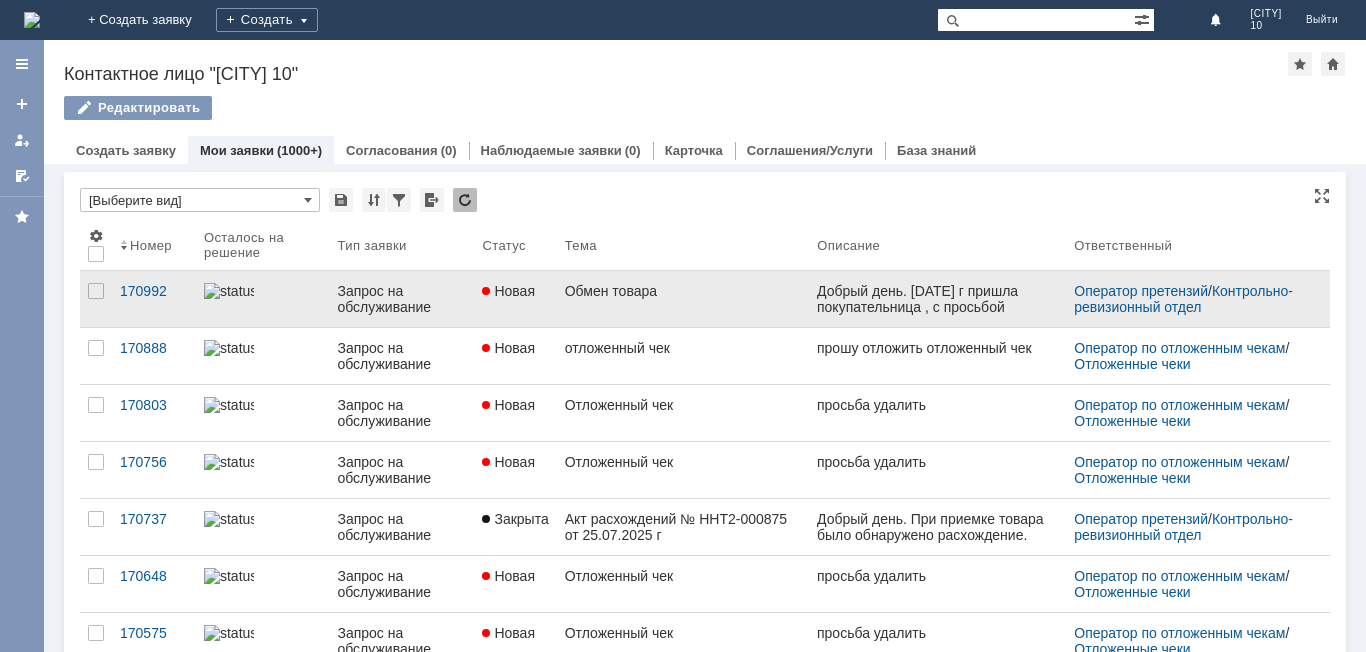 click on "Обмен товара" at bounding box center [683, 291] 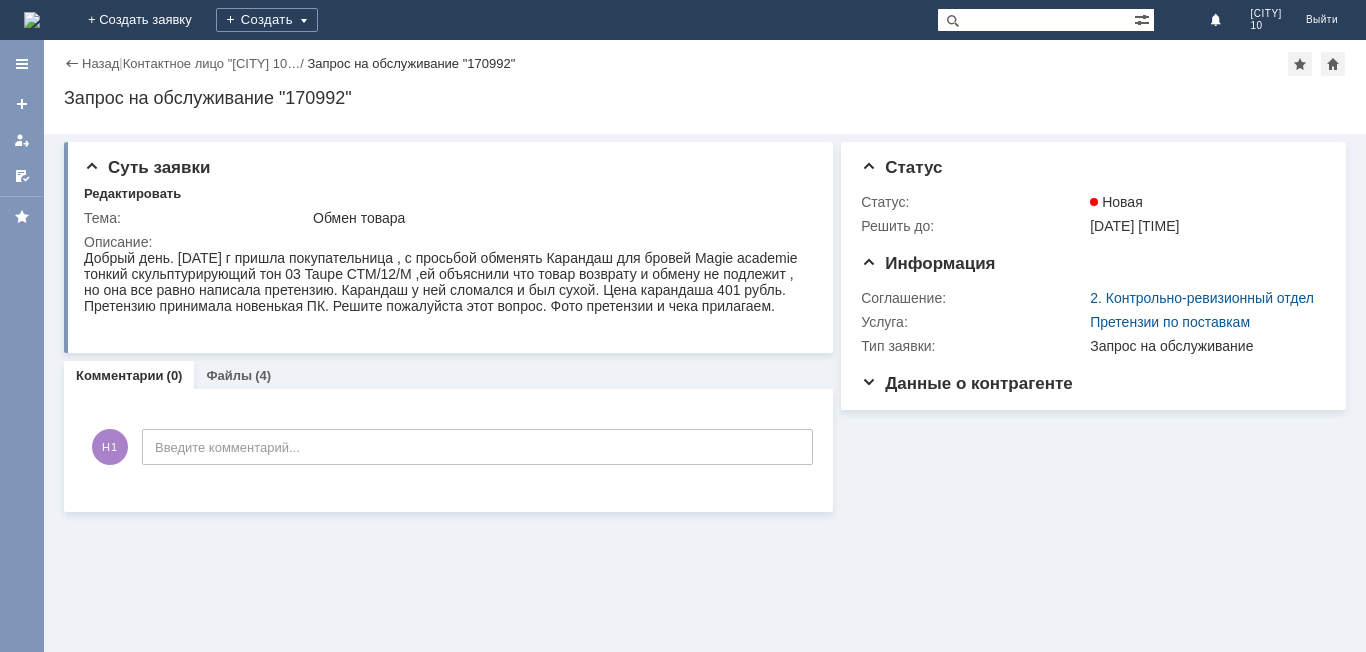 scroll, scrollTop: 0, scrollLeft: 0, axis: both 